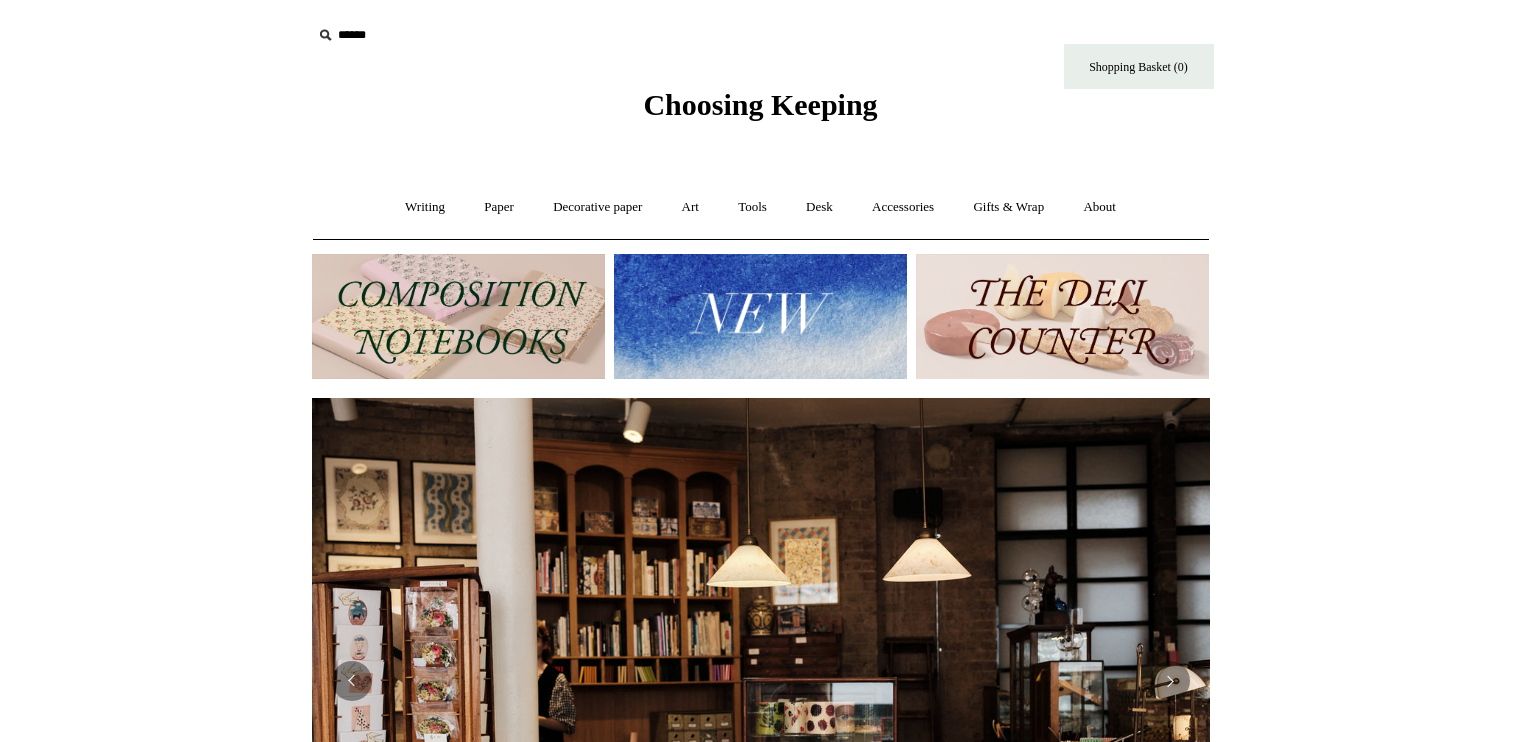 scroll, scrollTop: 0, scrollLeft: 0, axis: both 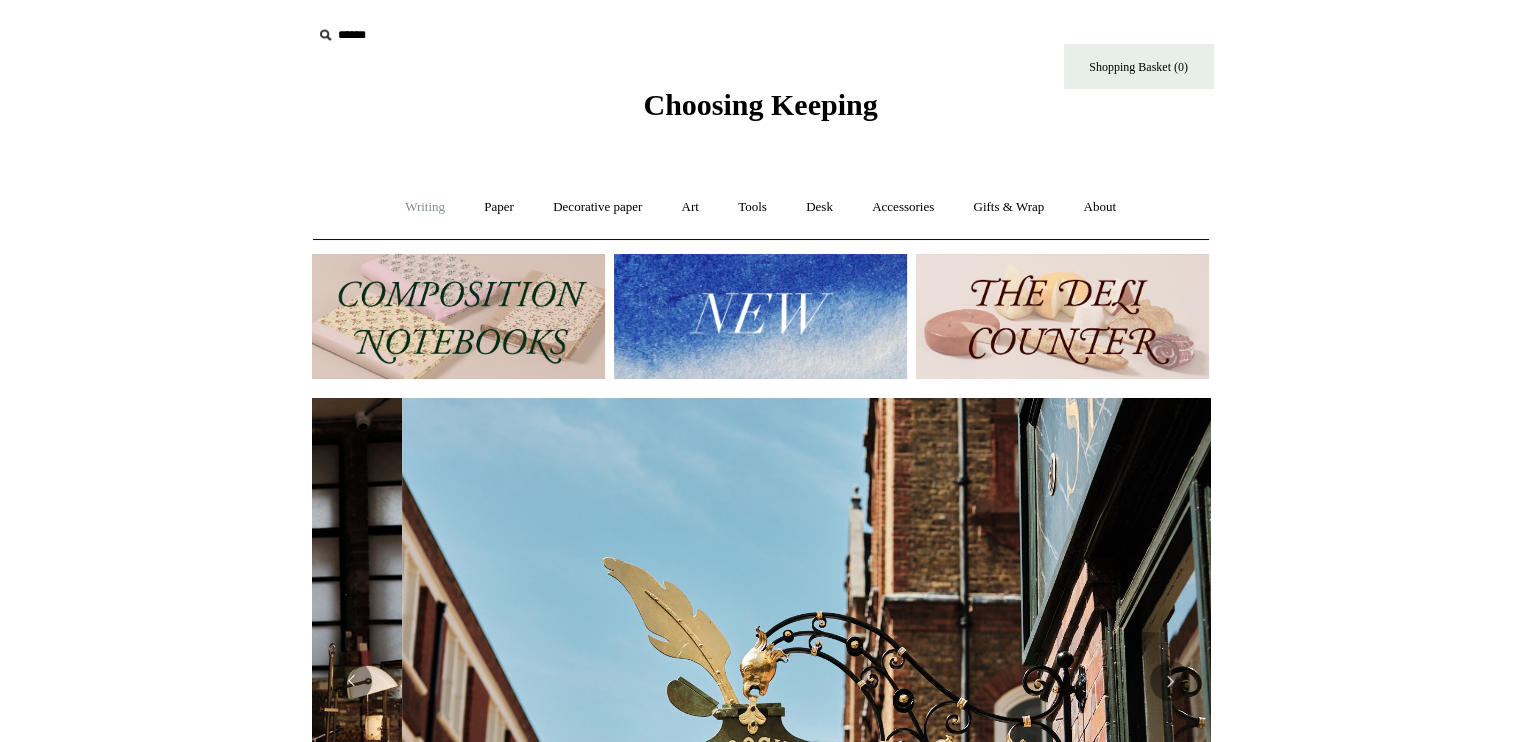click on "Writing +" at bounding box center [425, 207] 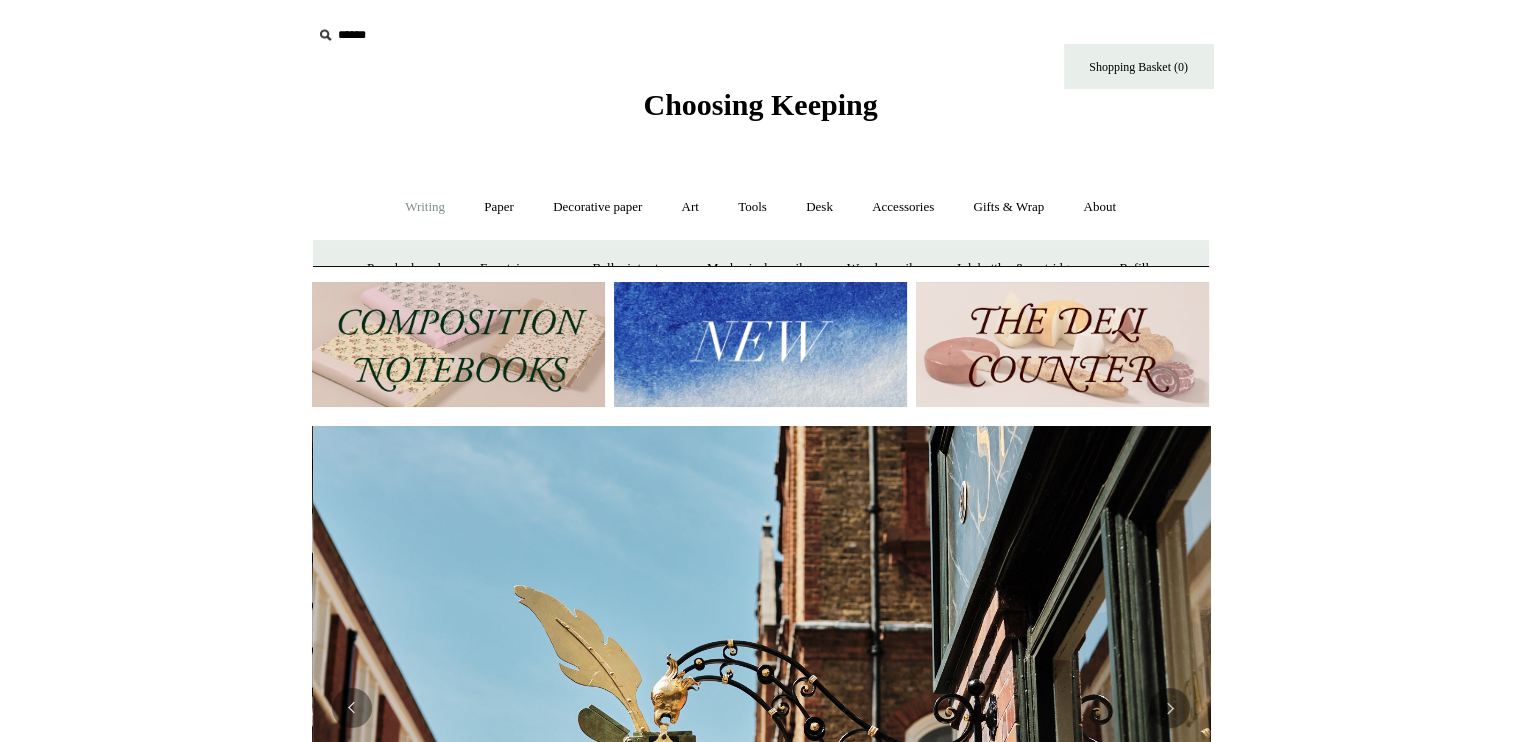 scroll, scrollTop: 0, scrollLeft: 898, axis: horizontal 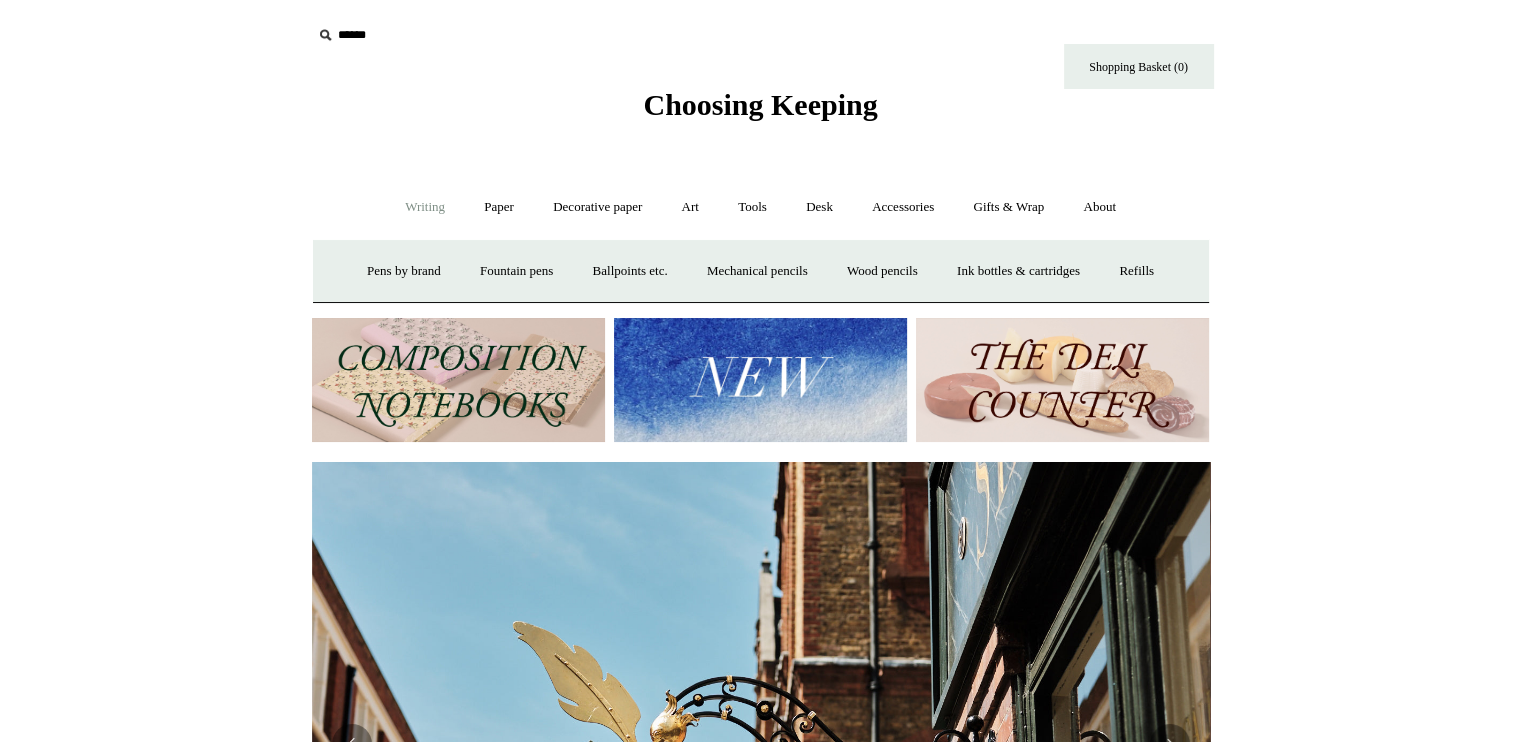 click at bounding box center (458, 380) 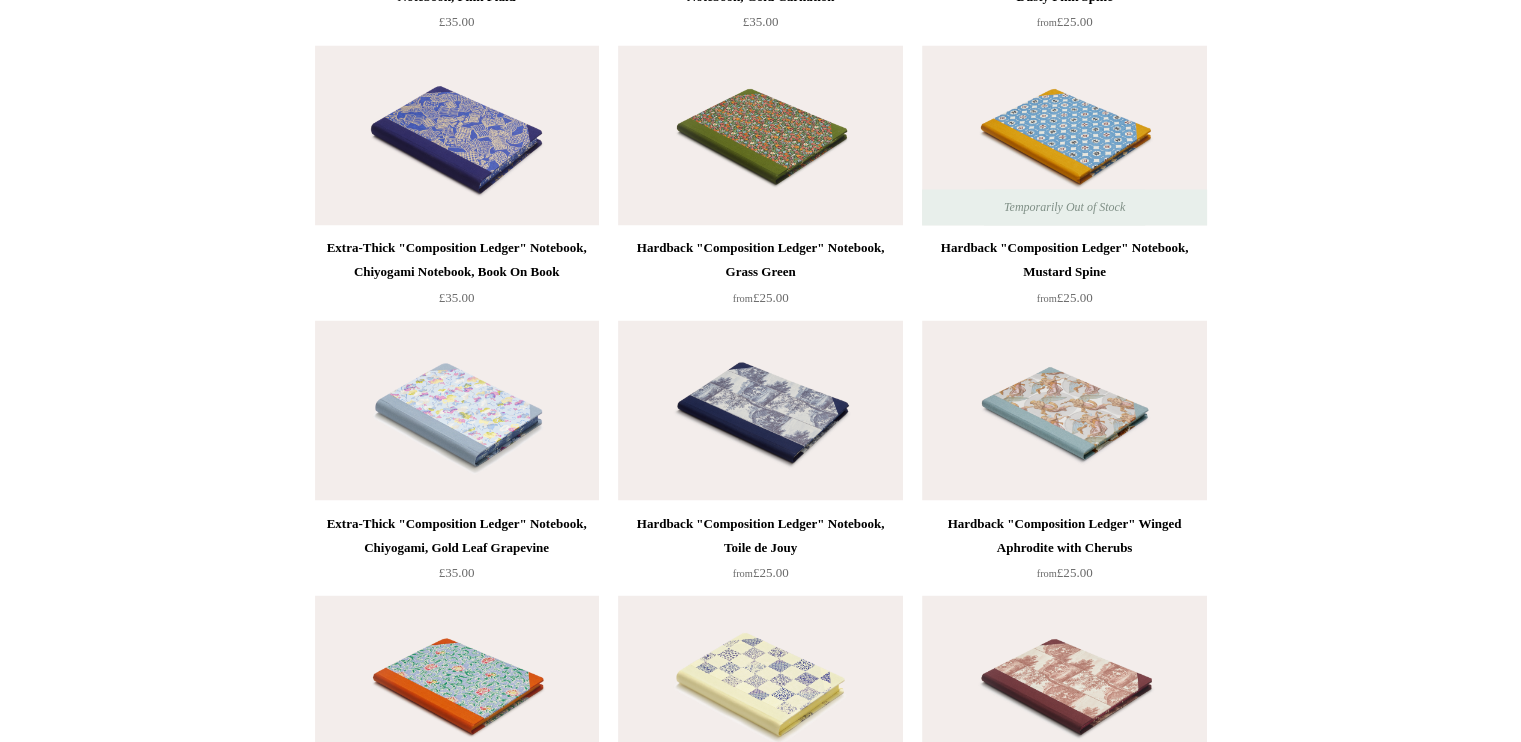 scroll, scrollTop: 3514, scrollLeft: 0, axis: vertical 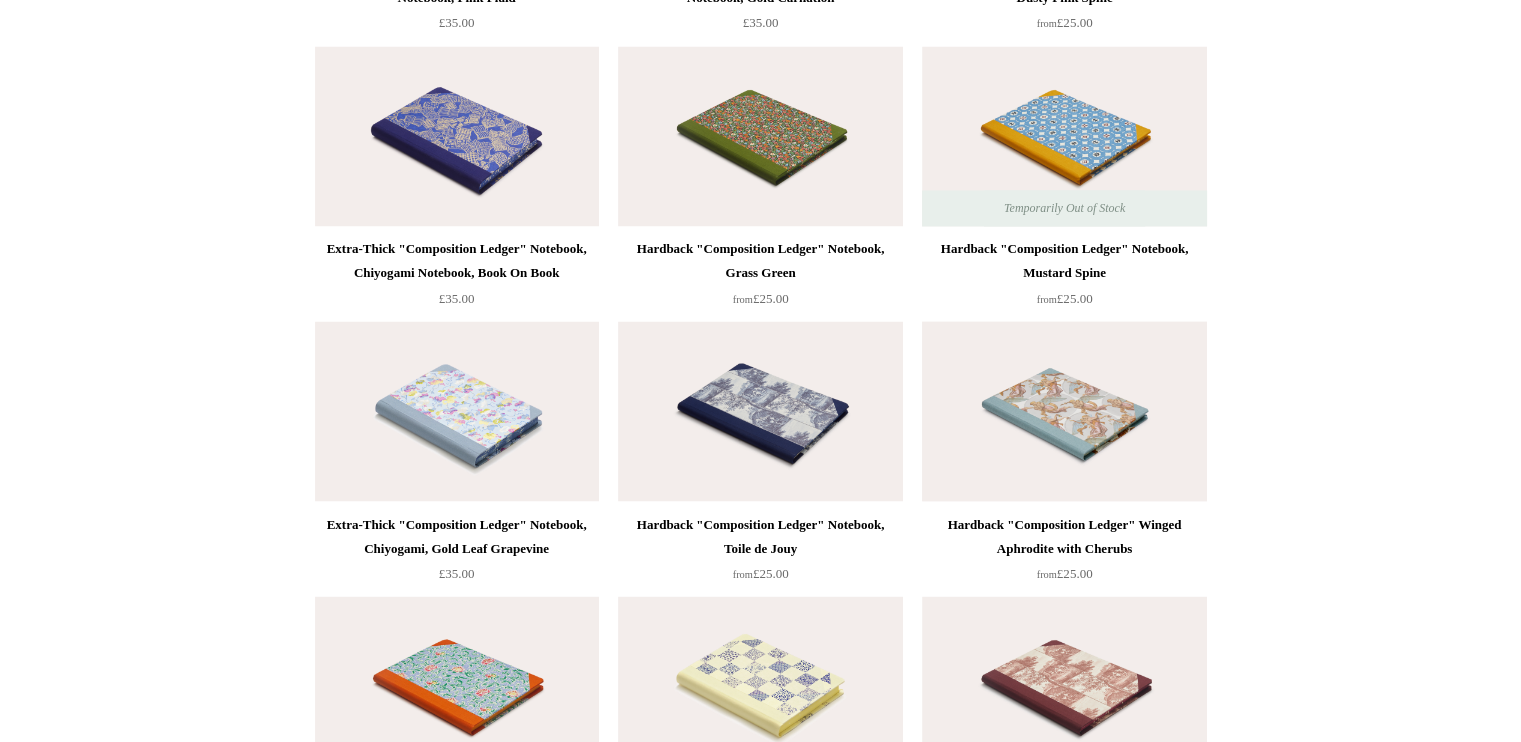click at bounding box center (1064, 411) 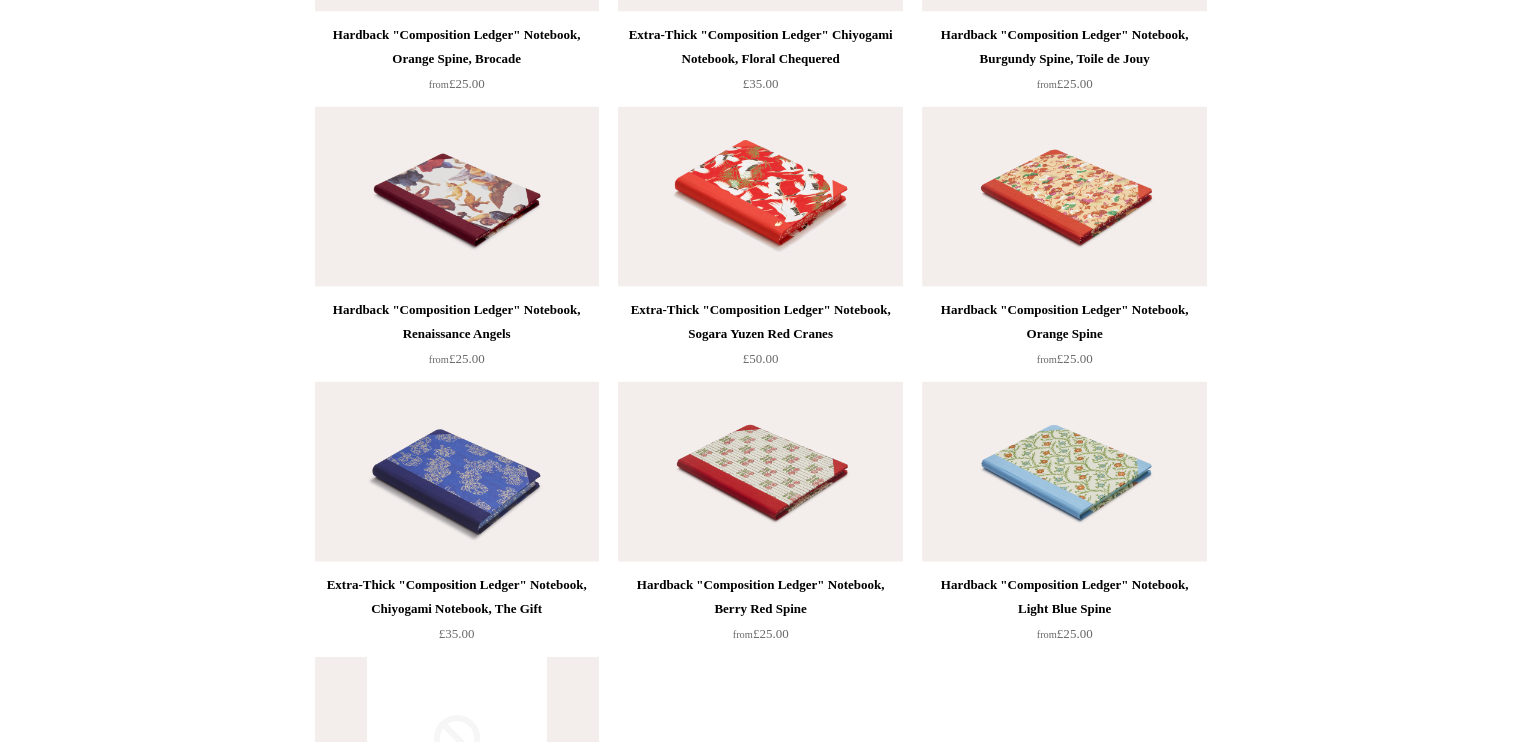 scroll, scrollTop: 4276, scrollLeft: 0, axis: vertical 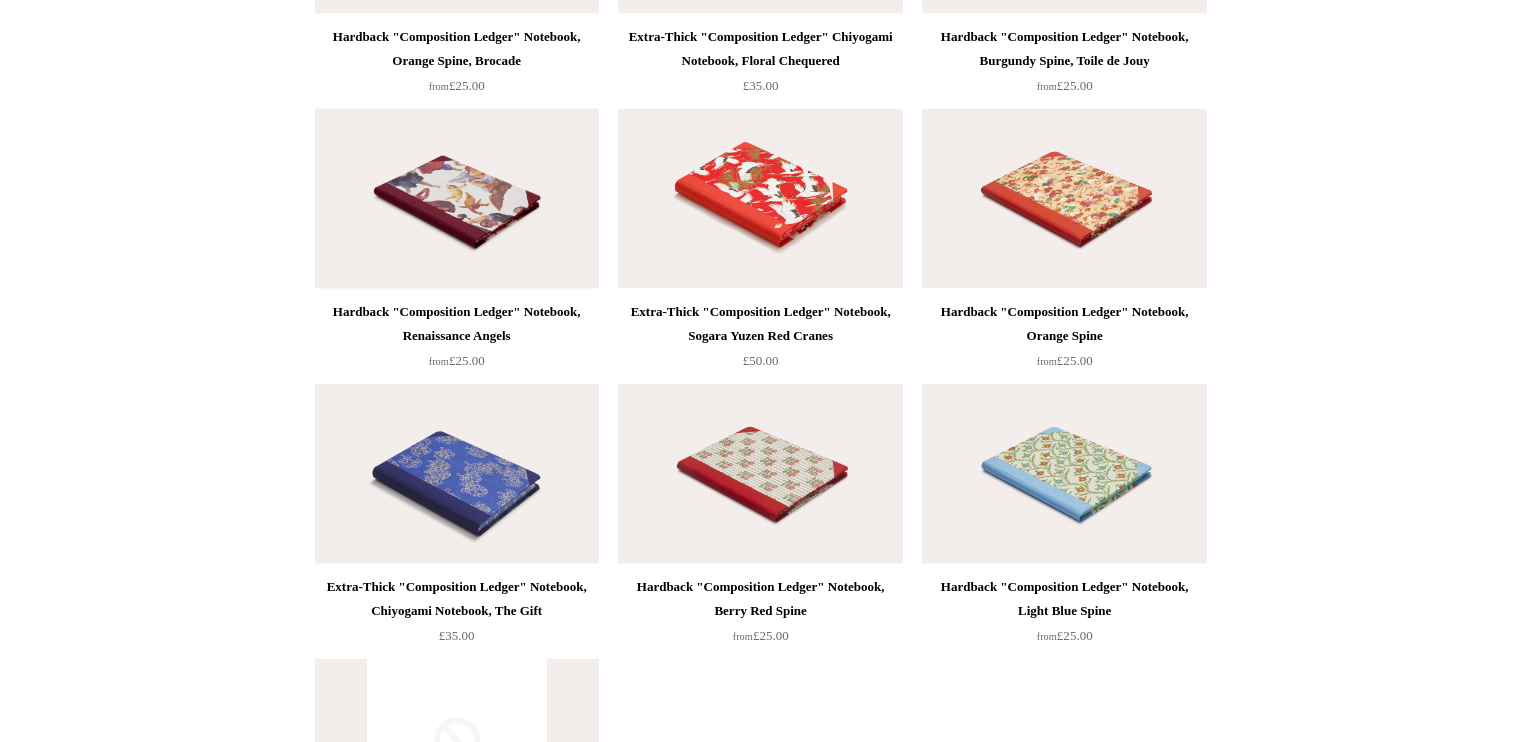 click at bounding box center (457, 199) 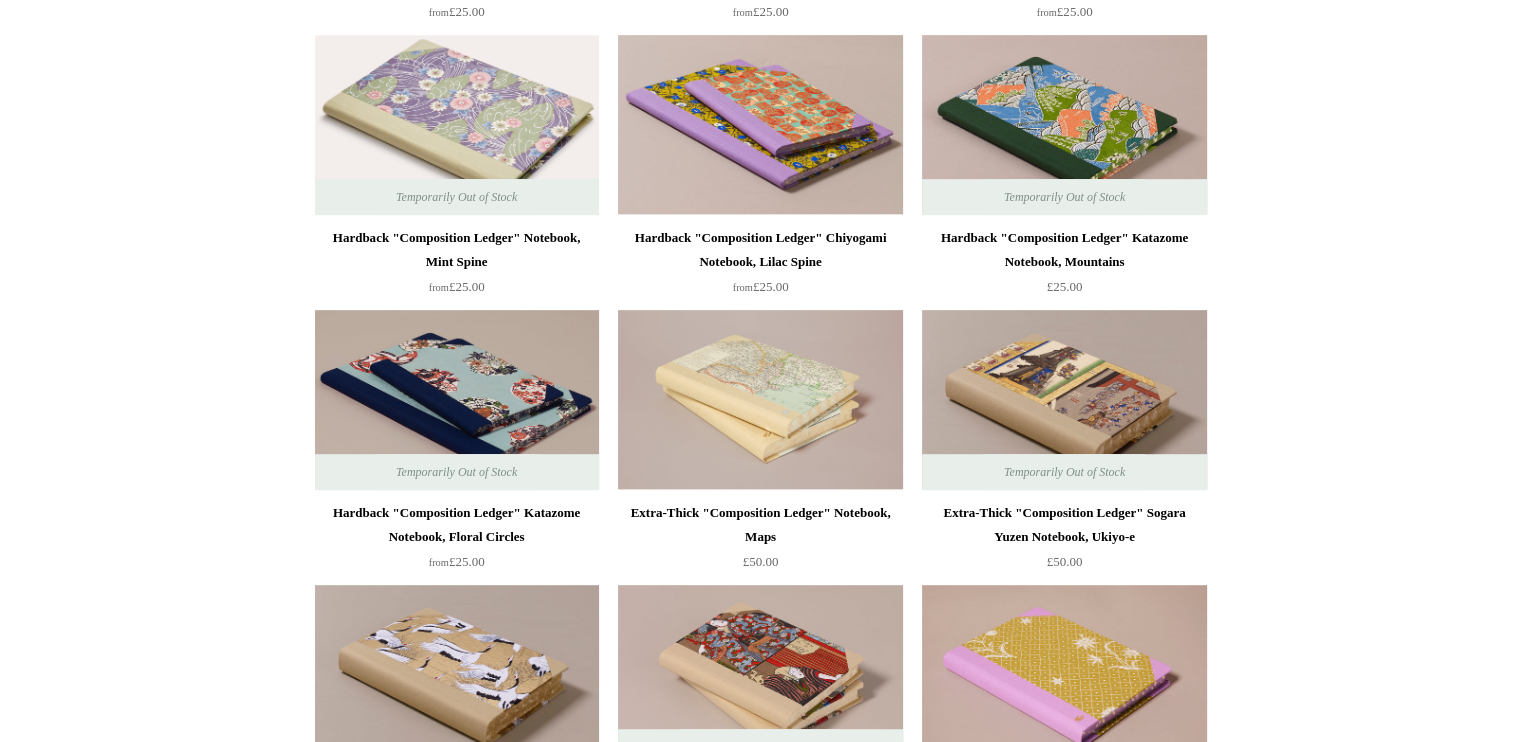 scroll, scrollTop: 988, scrollLeft: 0, axis: vertical 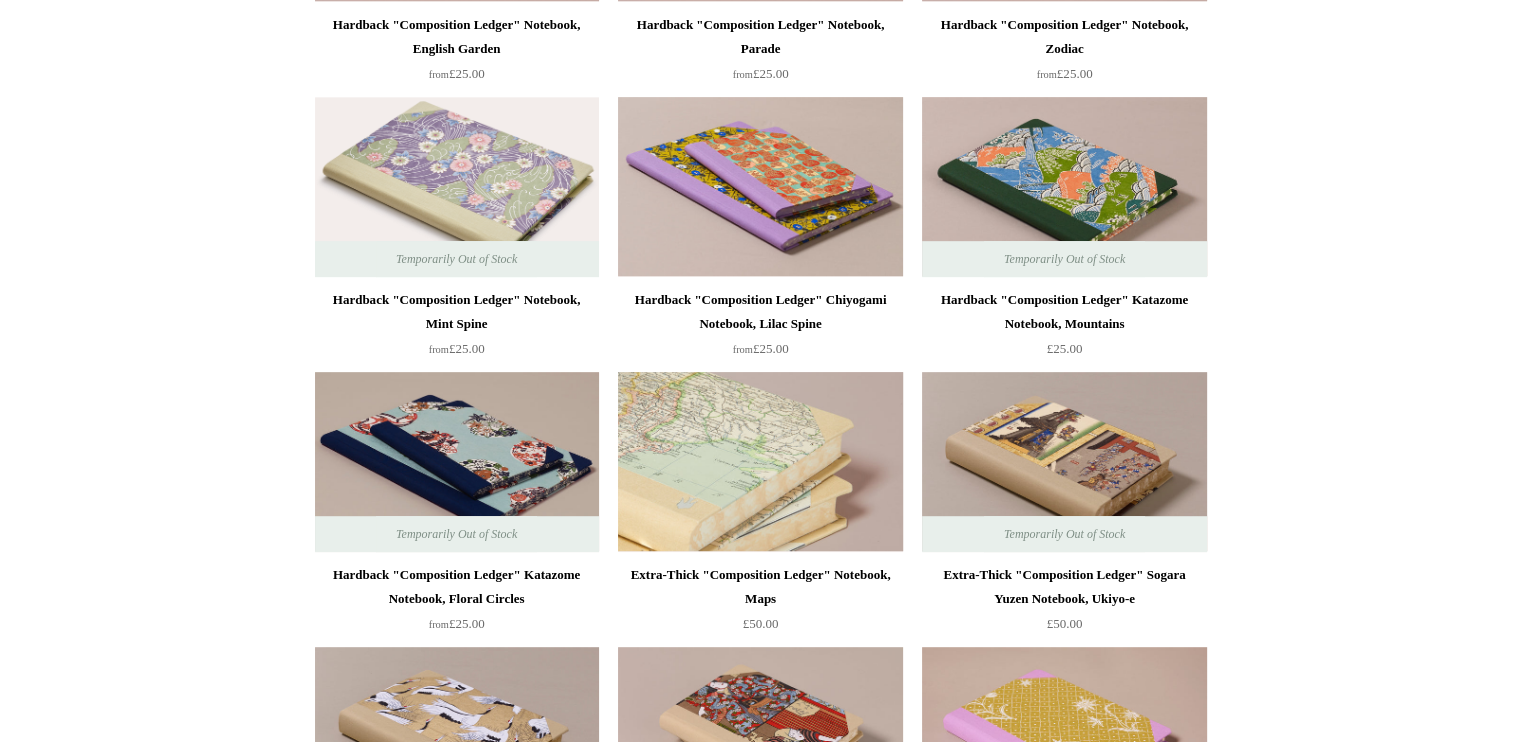 click at bounding box center (760, 462) 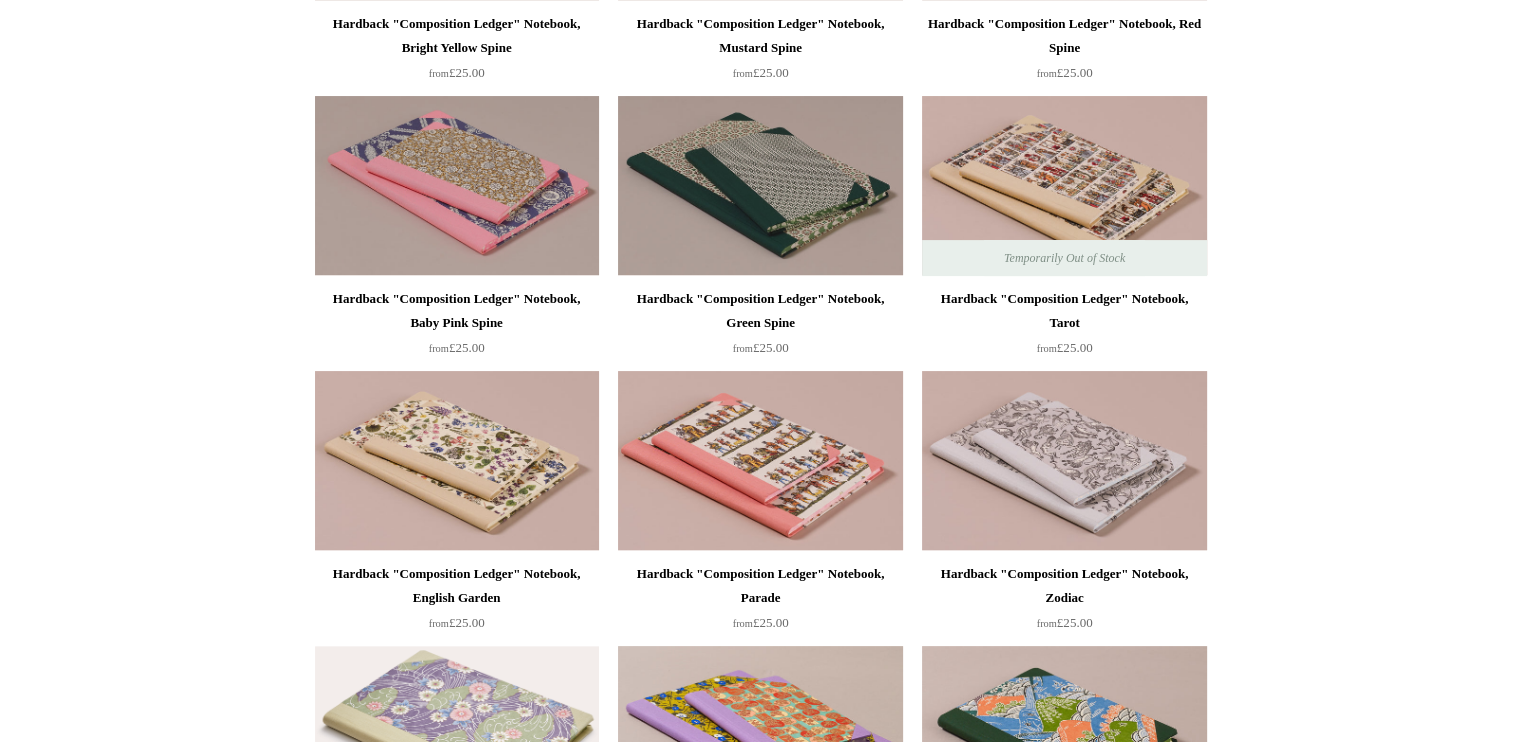 scroll, scrollTop: 435, scrollLeft: 0, axis: vertical 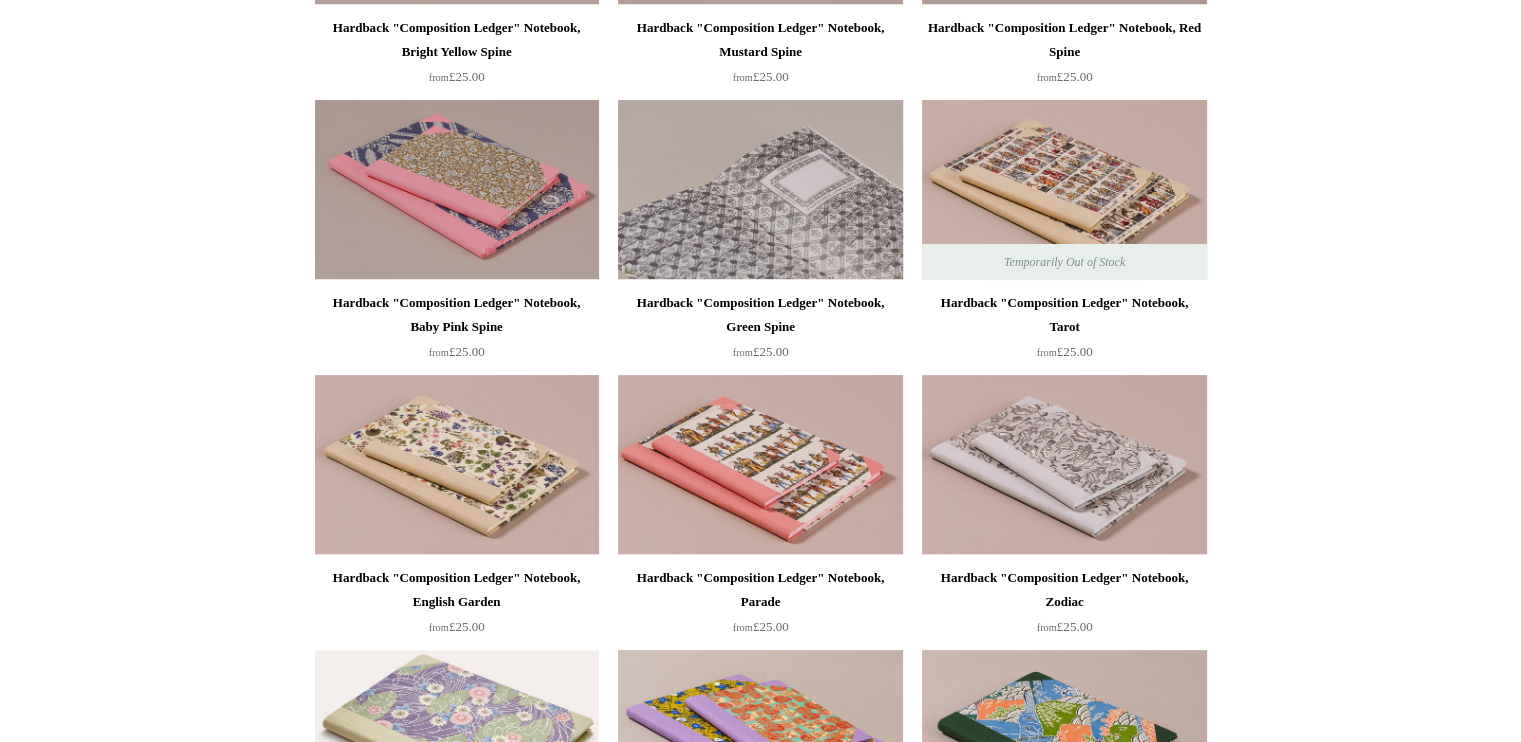 click at bounding box center [760, 190] 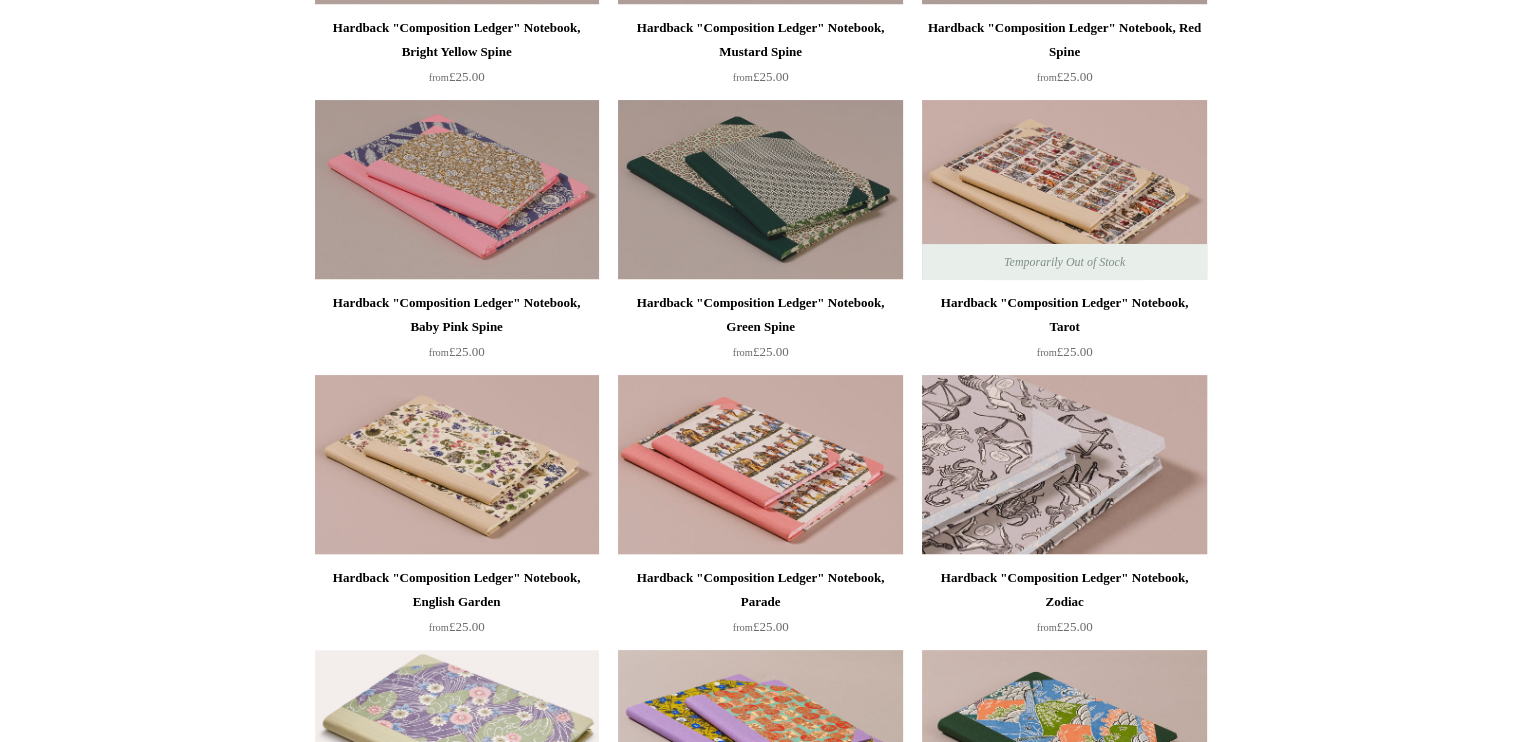 click at bounding box center (1064, 465) 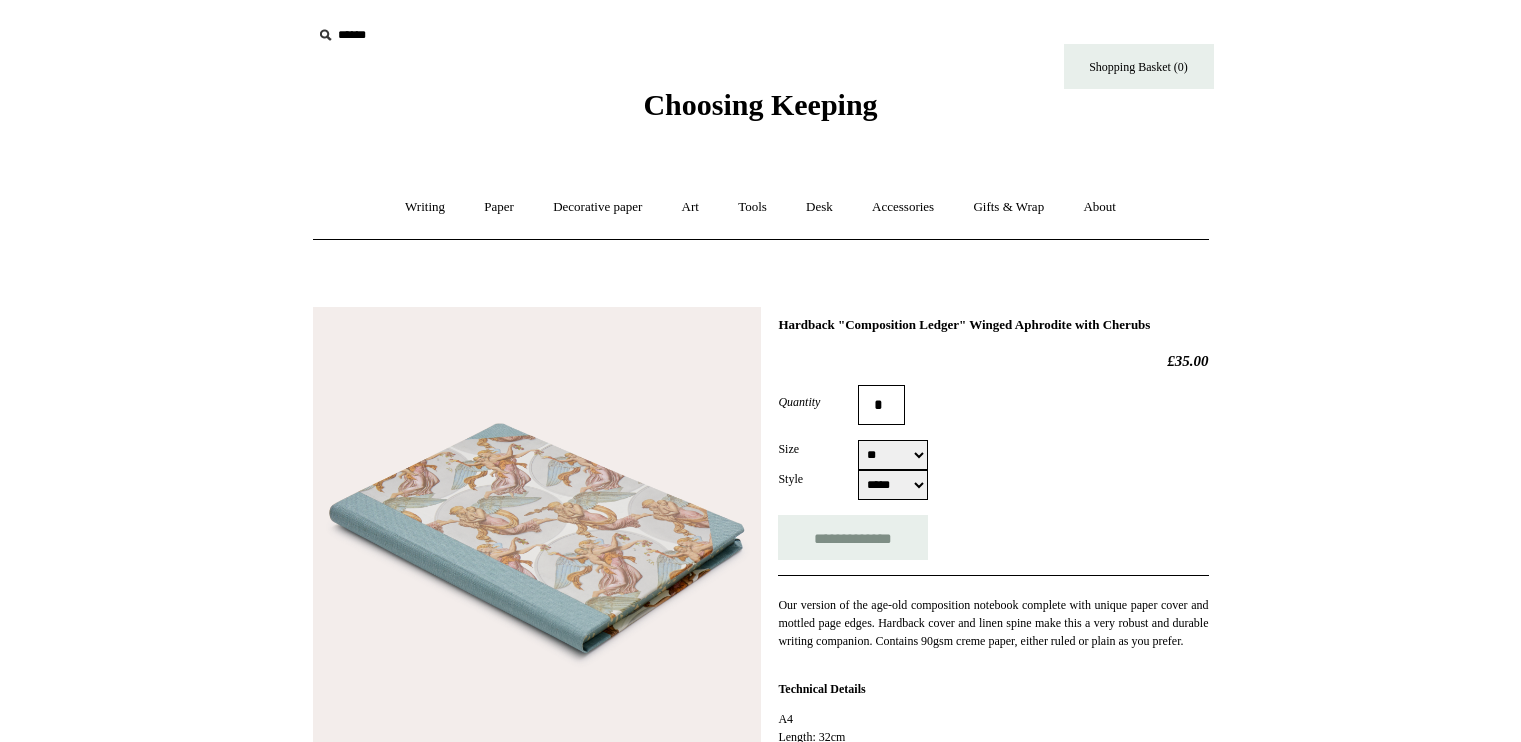 select on "**" 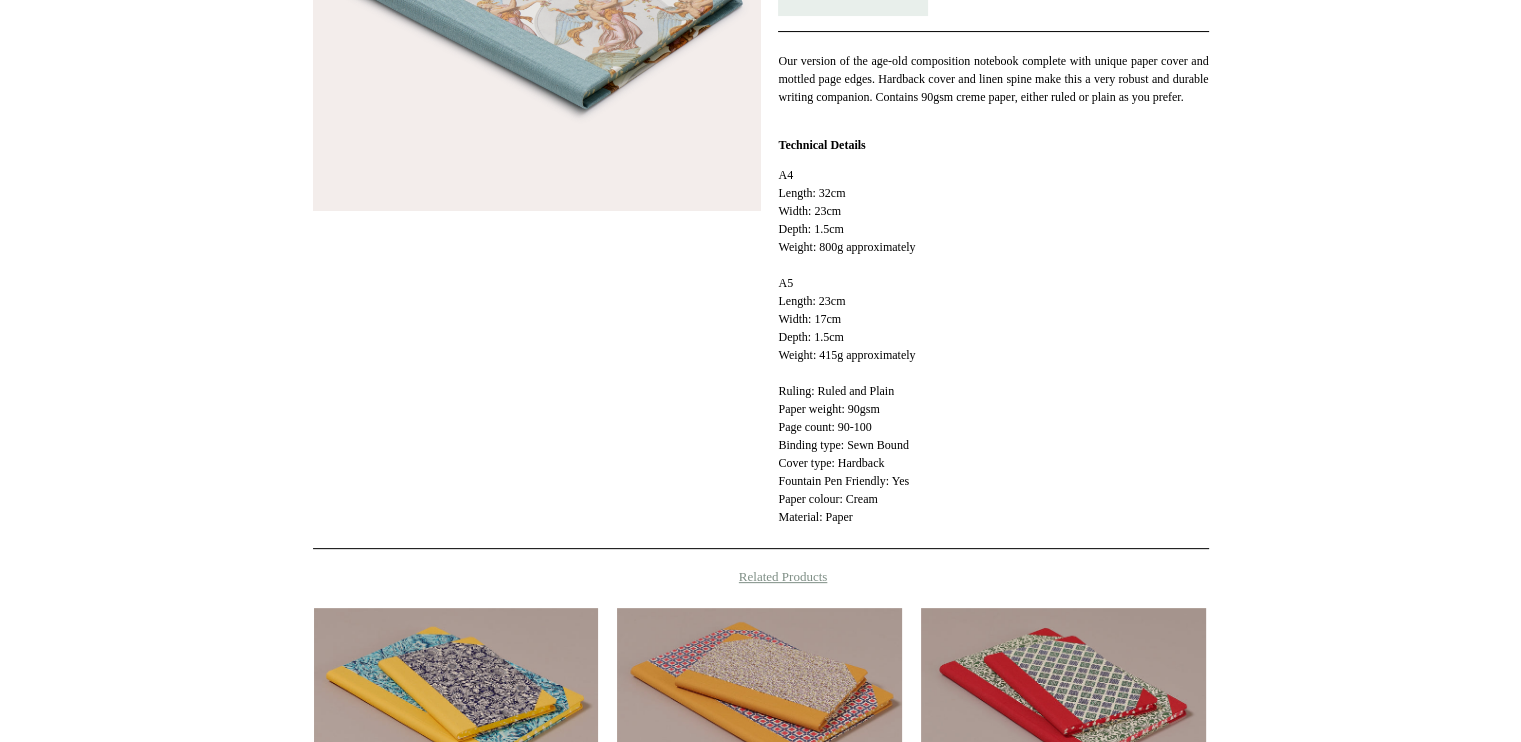 scroll, scrollTop: 0, scrollLeft: 0, axis: both 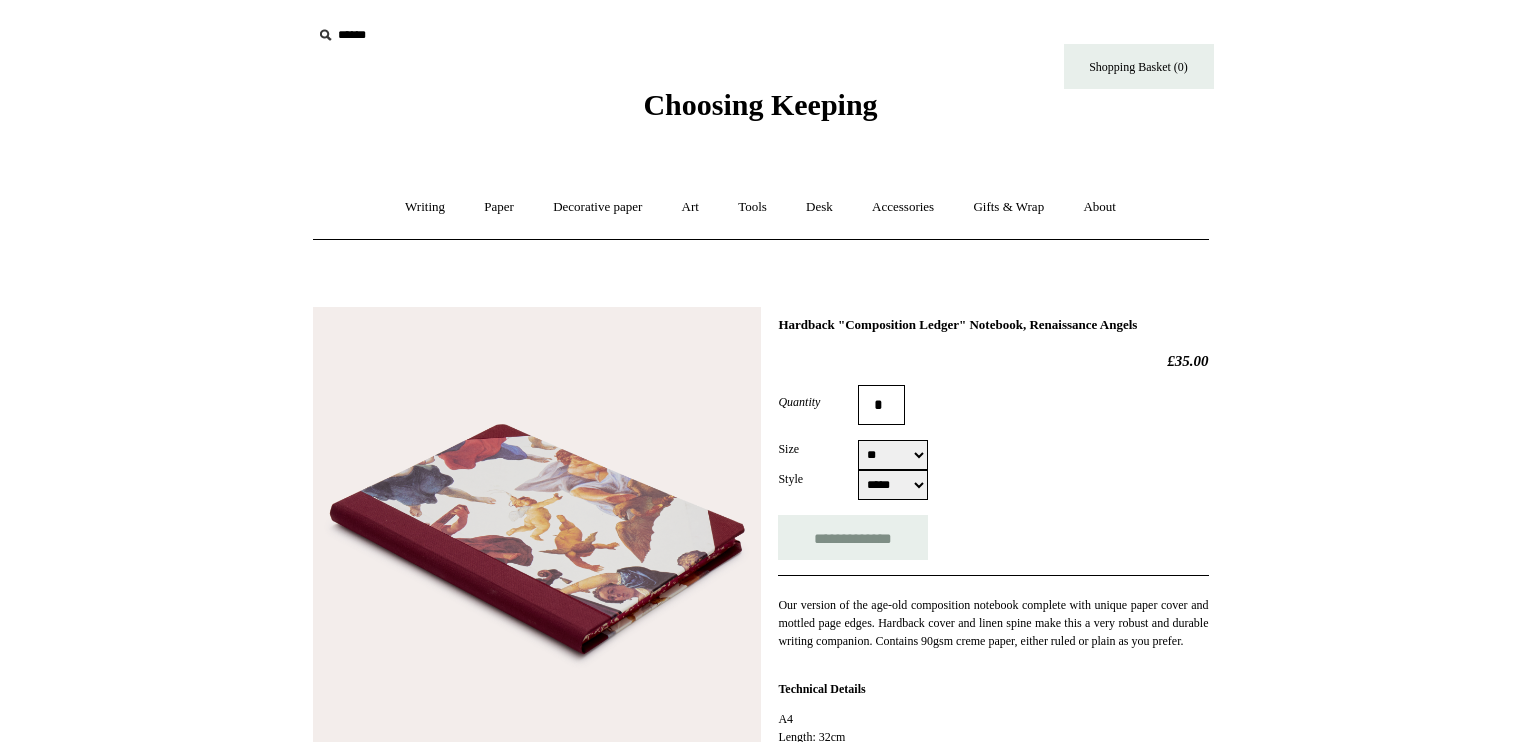 select on "**" 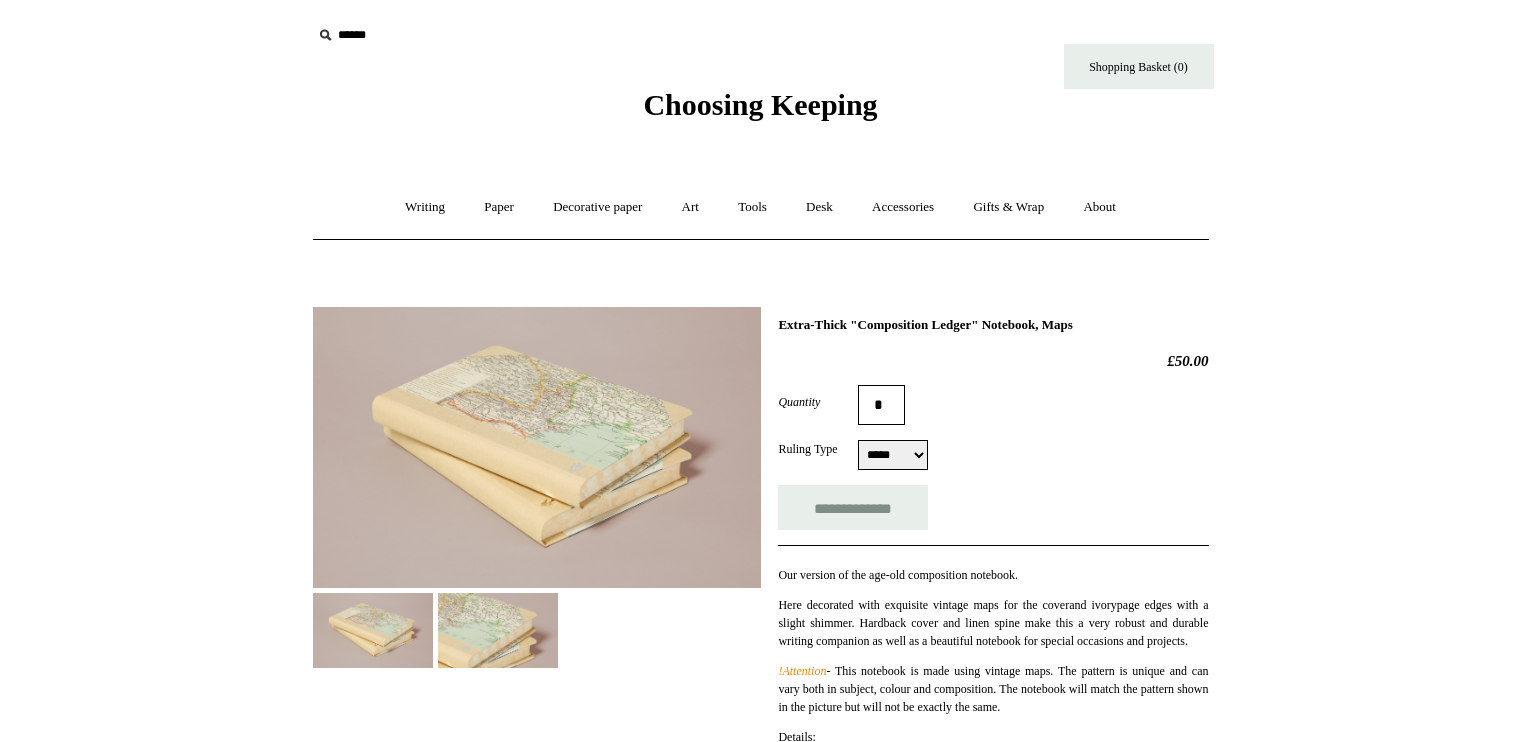 scroll, scrollTop: 0, scrollLeft: 0, axis: both 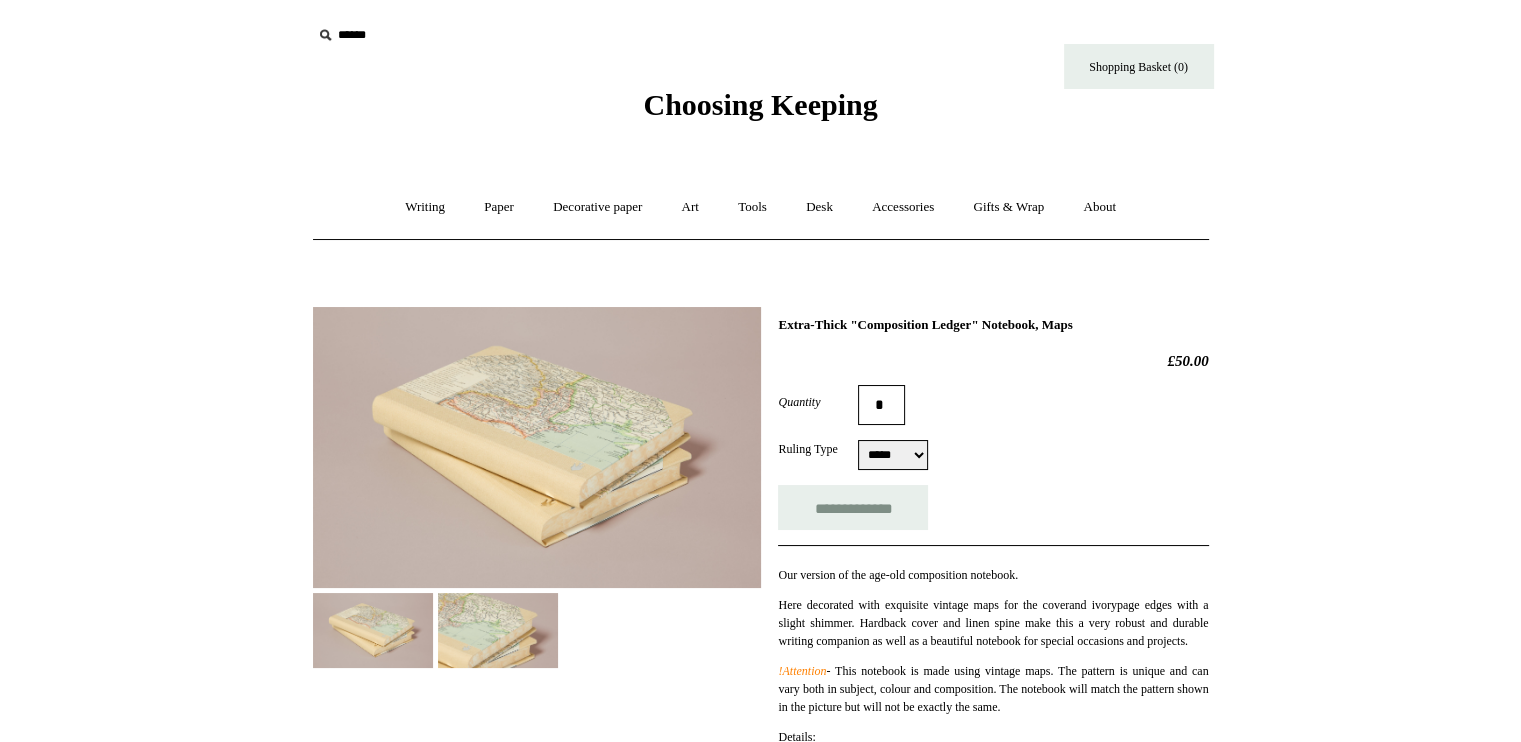 click at bounding box center [498, 630] 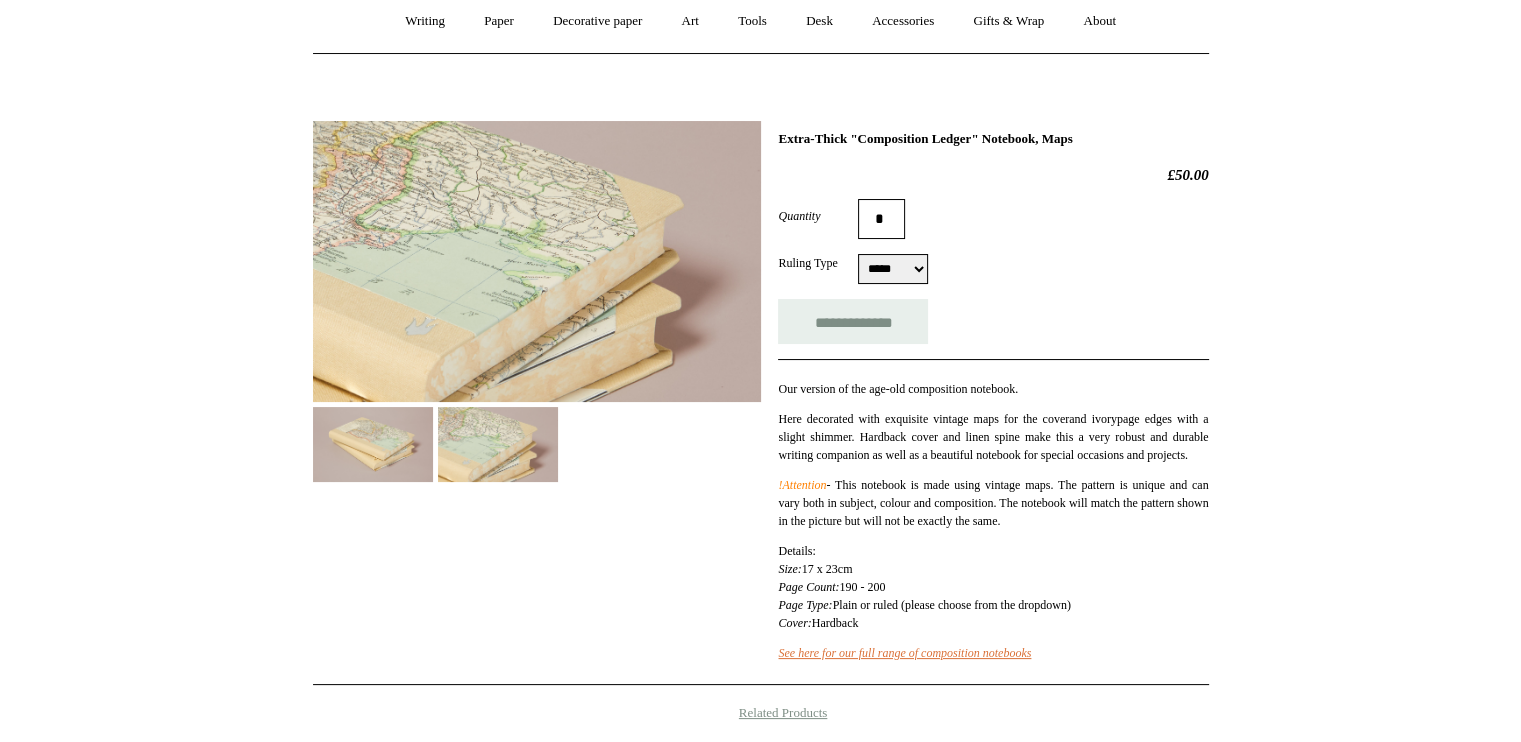 scroll, scrollTop: 208, scrollLeft: 0, axis: vertical 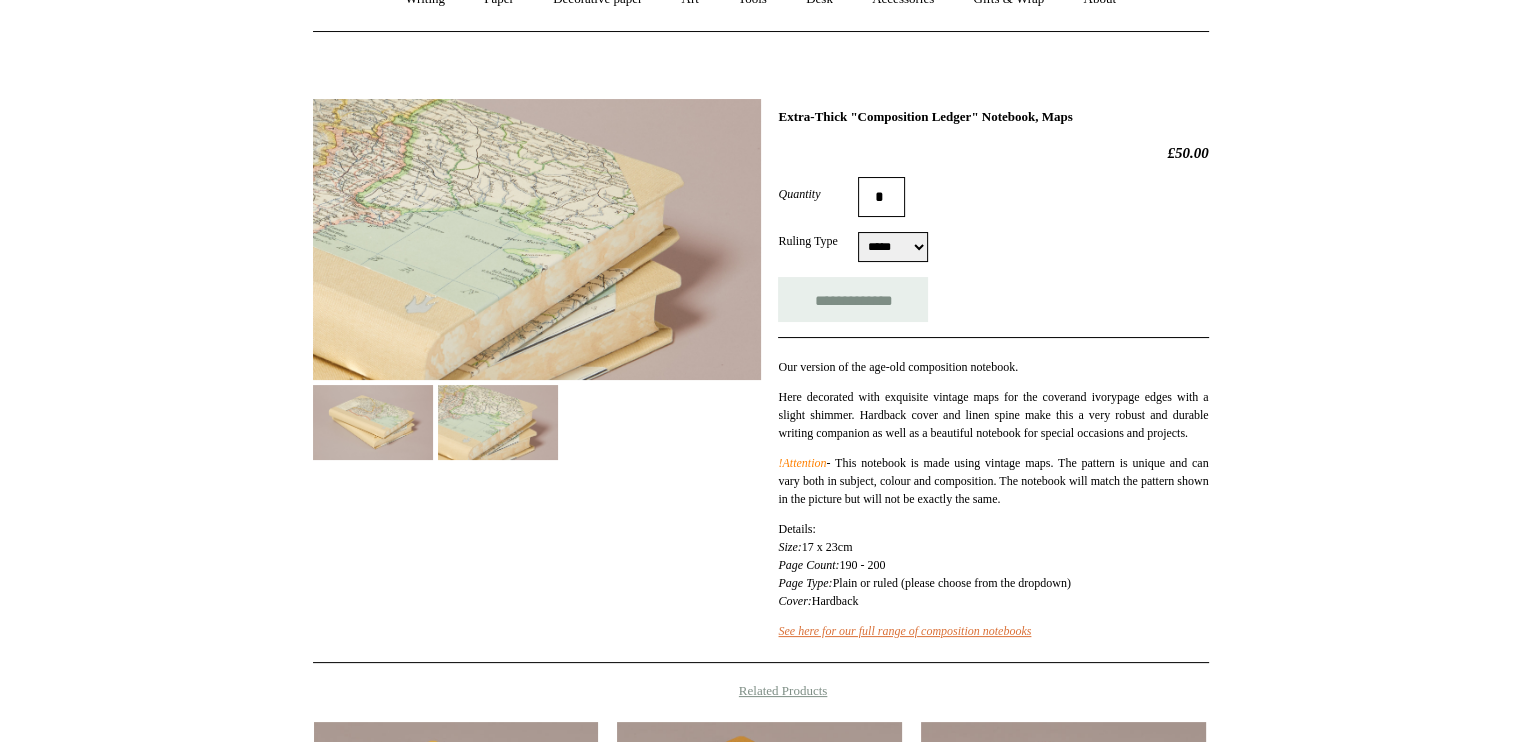 click at bounding box center (373, 422) 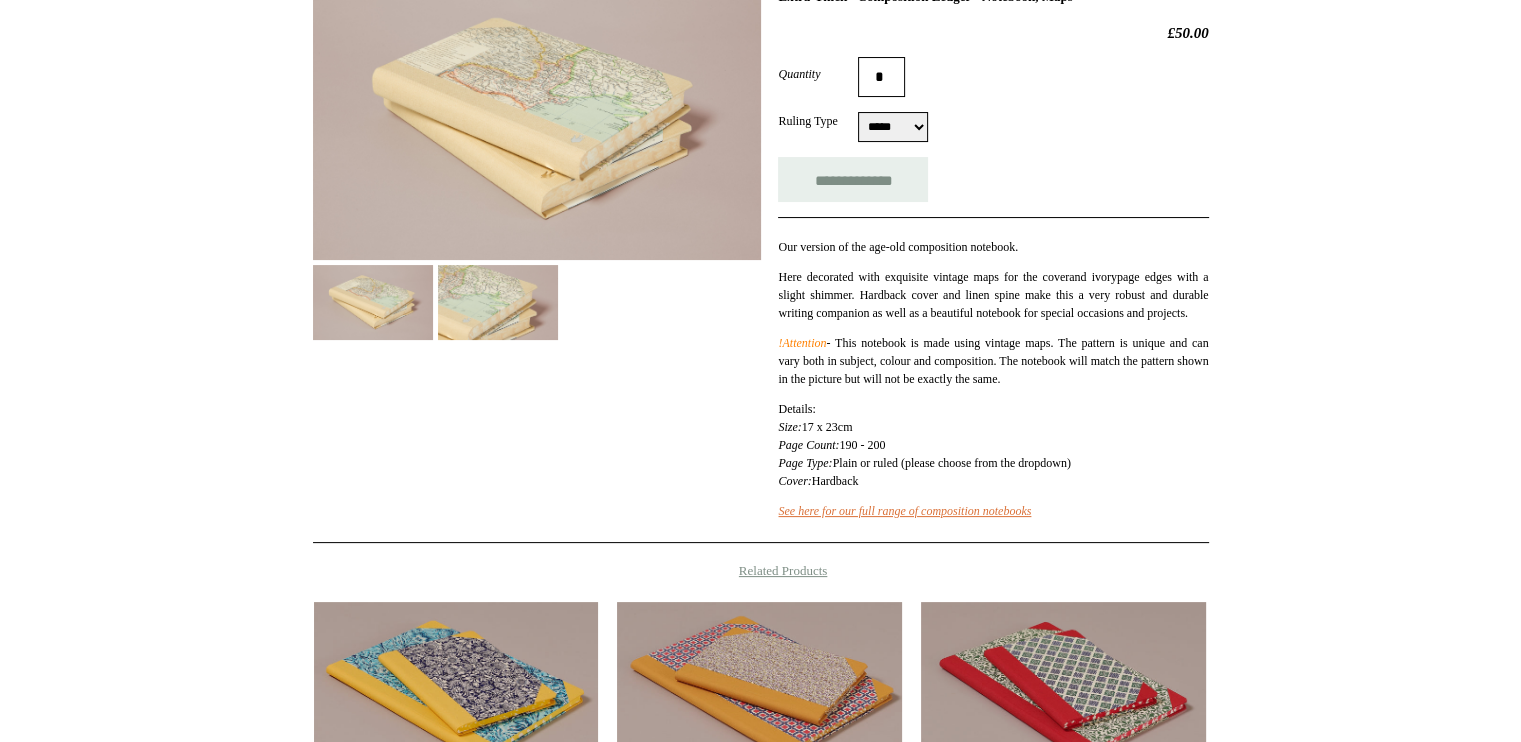 scroll, scrollTop: 0, scrollLeft: 0, axis: both 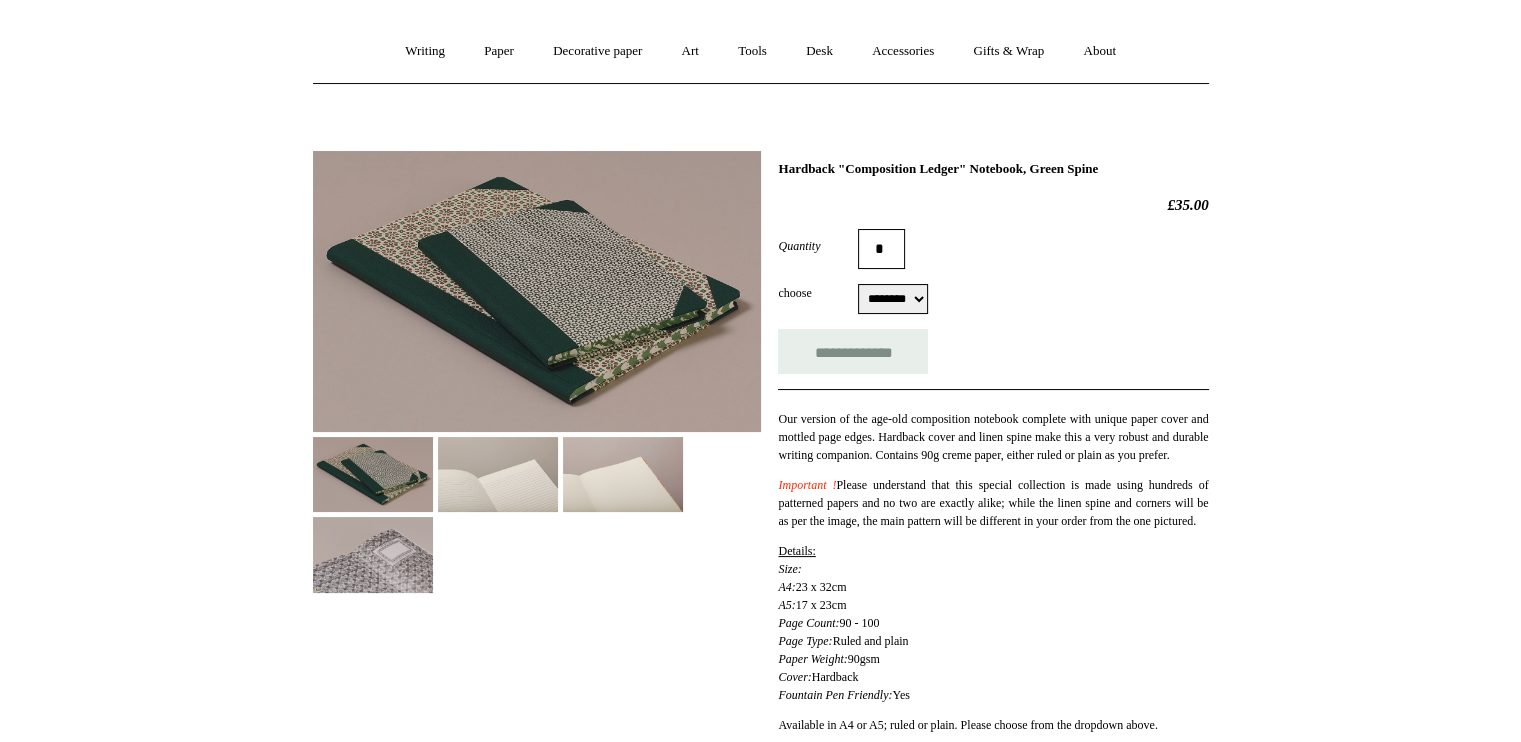 click at bounding box center [537, 291] 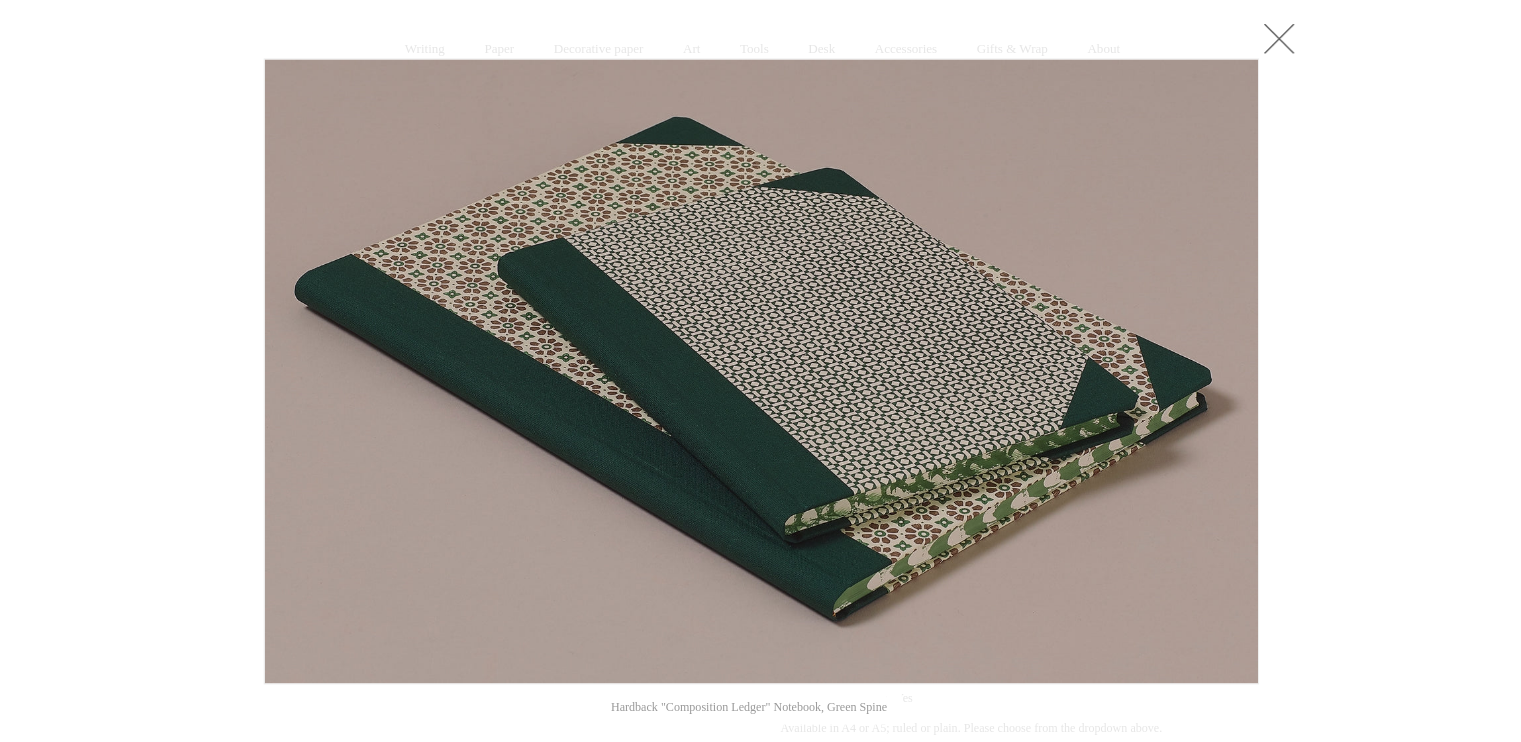 scroll, scrollTop: 156, scrollLeft: 0, axis: vertical 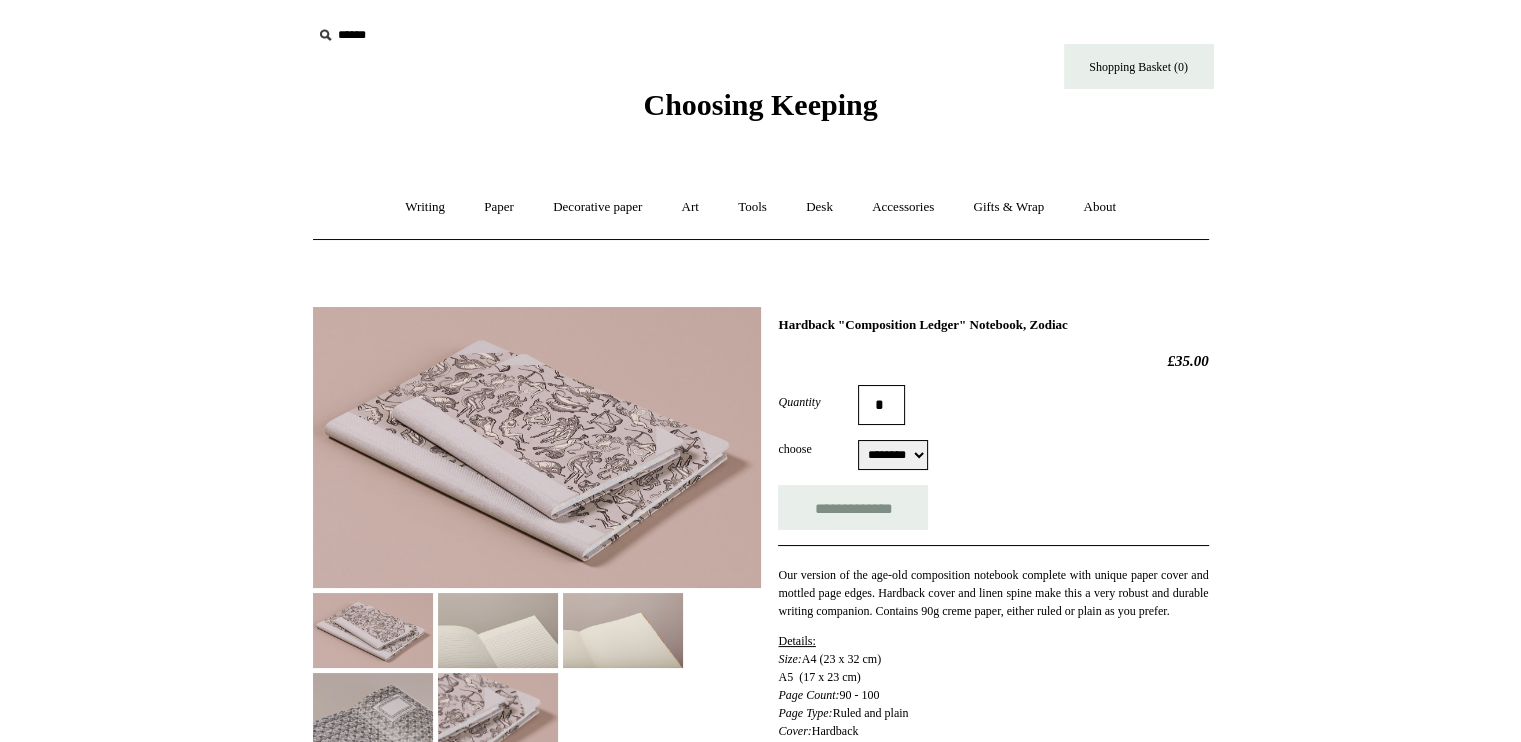 click at bounding box center (537, 447) 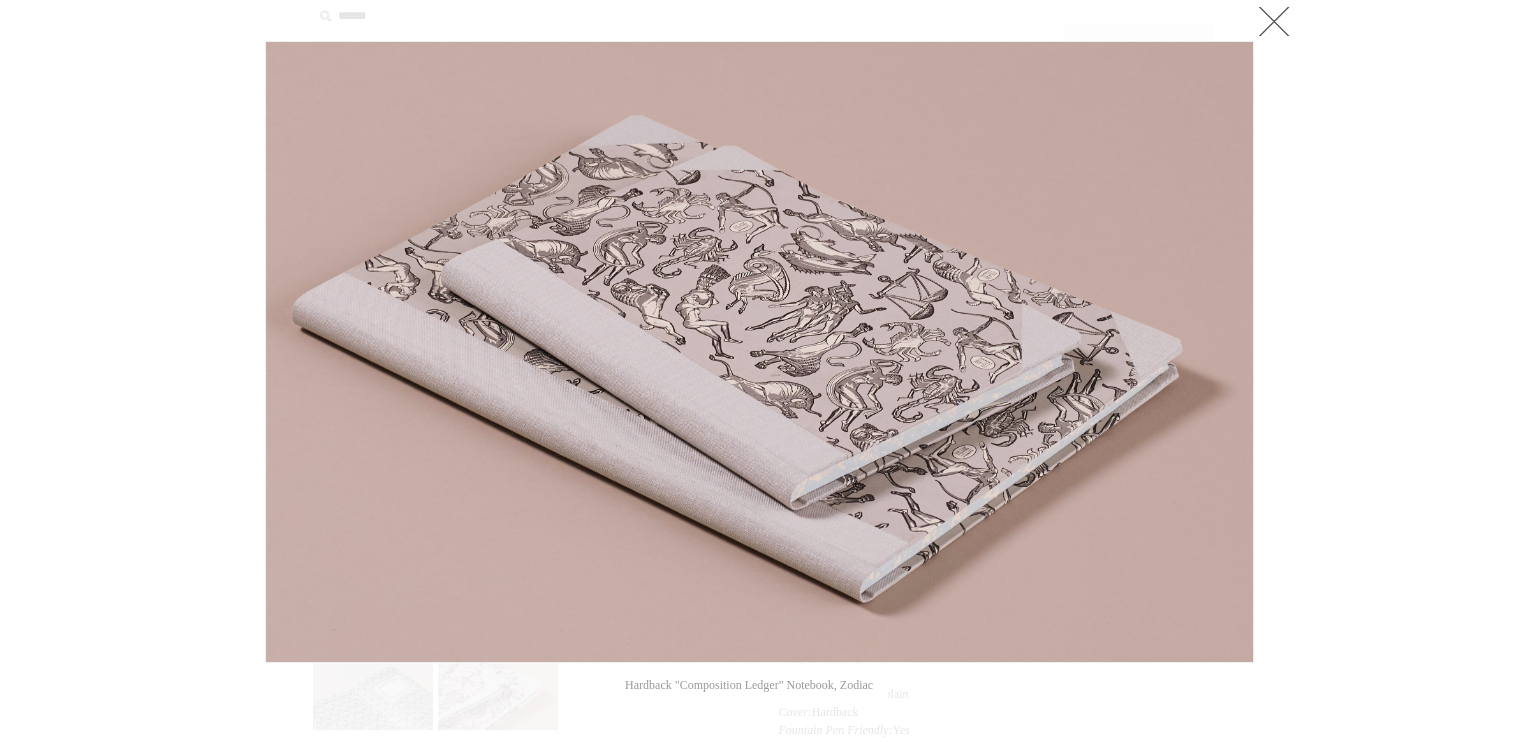scroll, scrollTop: 4, scrollLeft: 0, axis: vertical 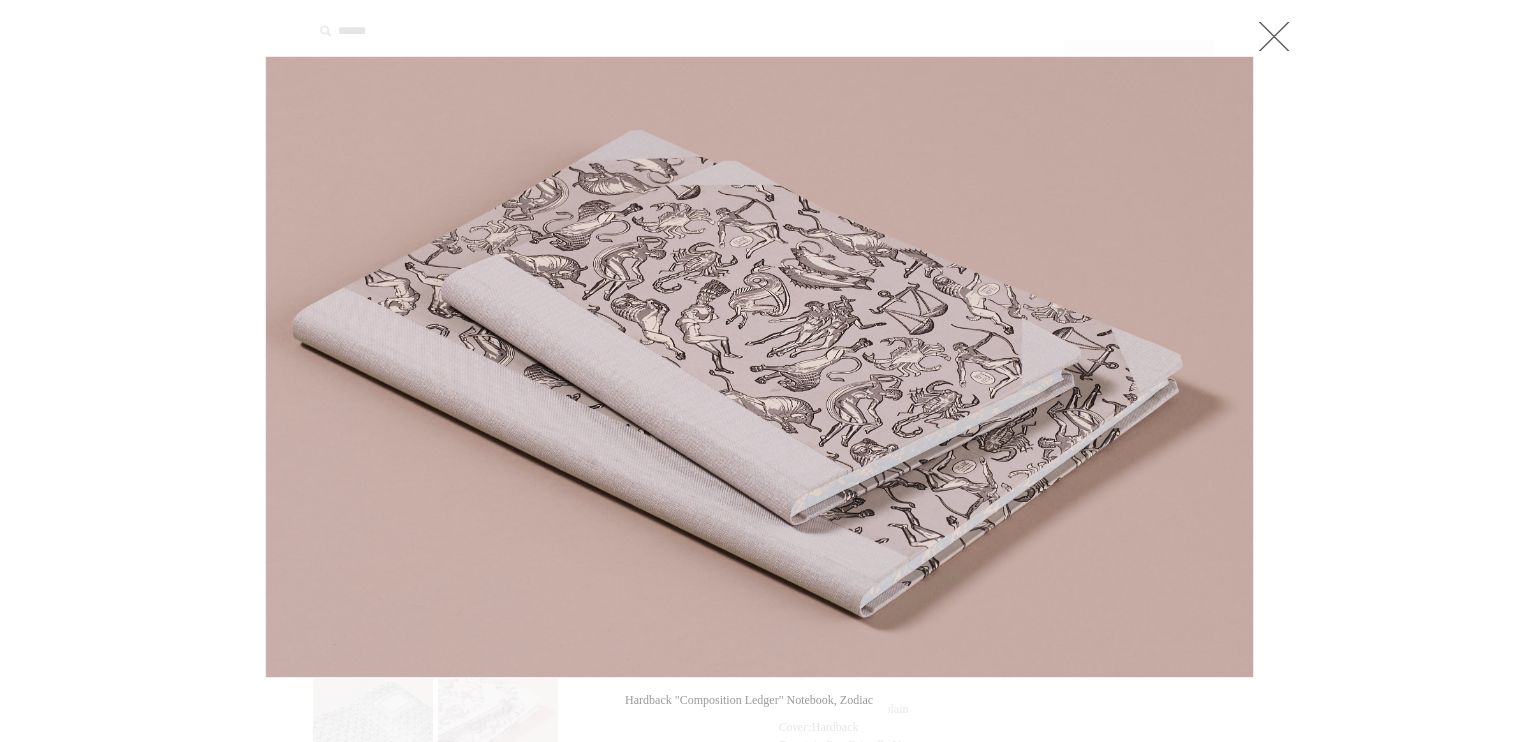 click at bounding box center [1274, 36] 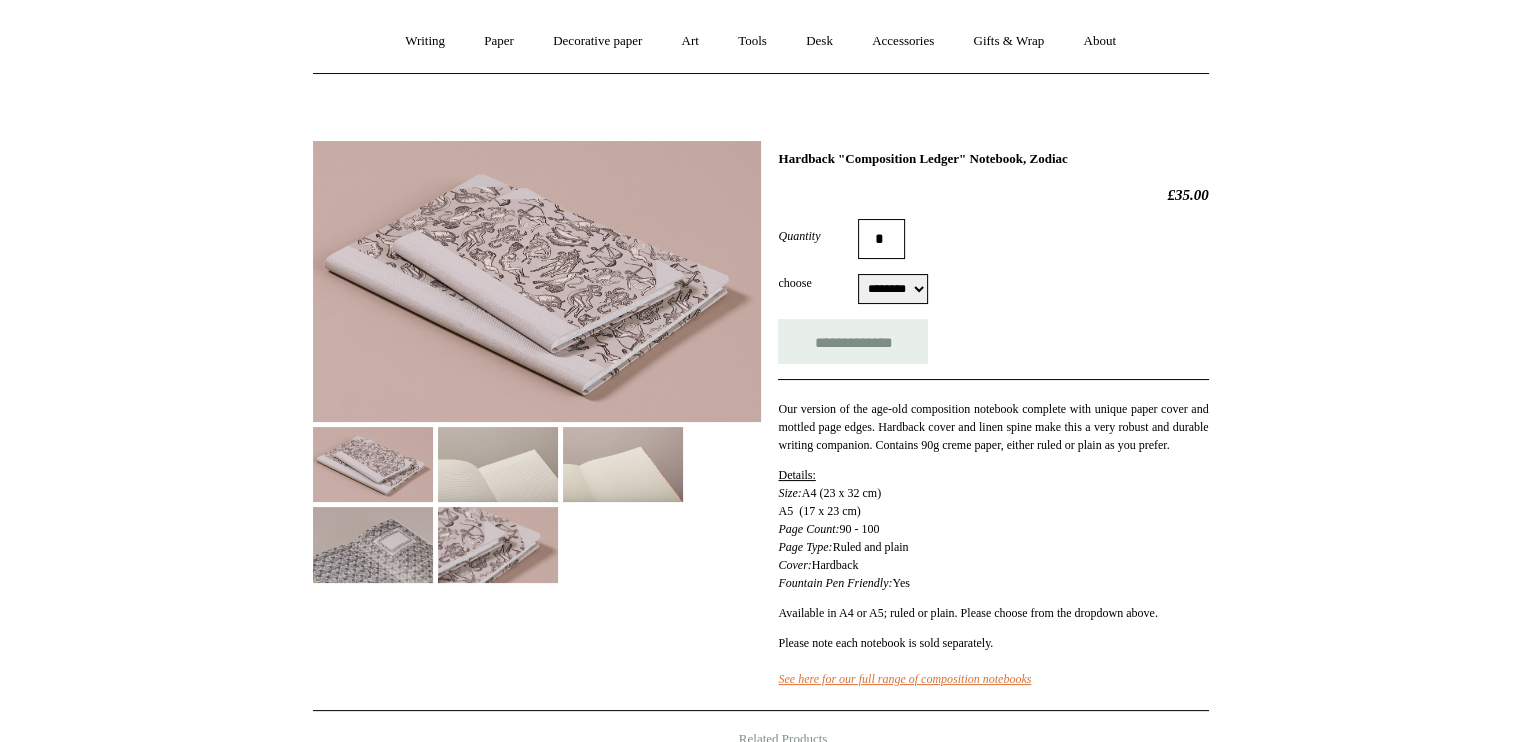 scroll, scrollTop: 178, scrollLeft: 0, axis: vertical 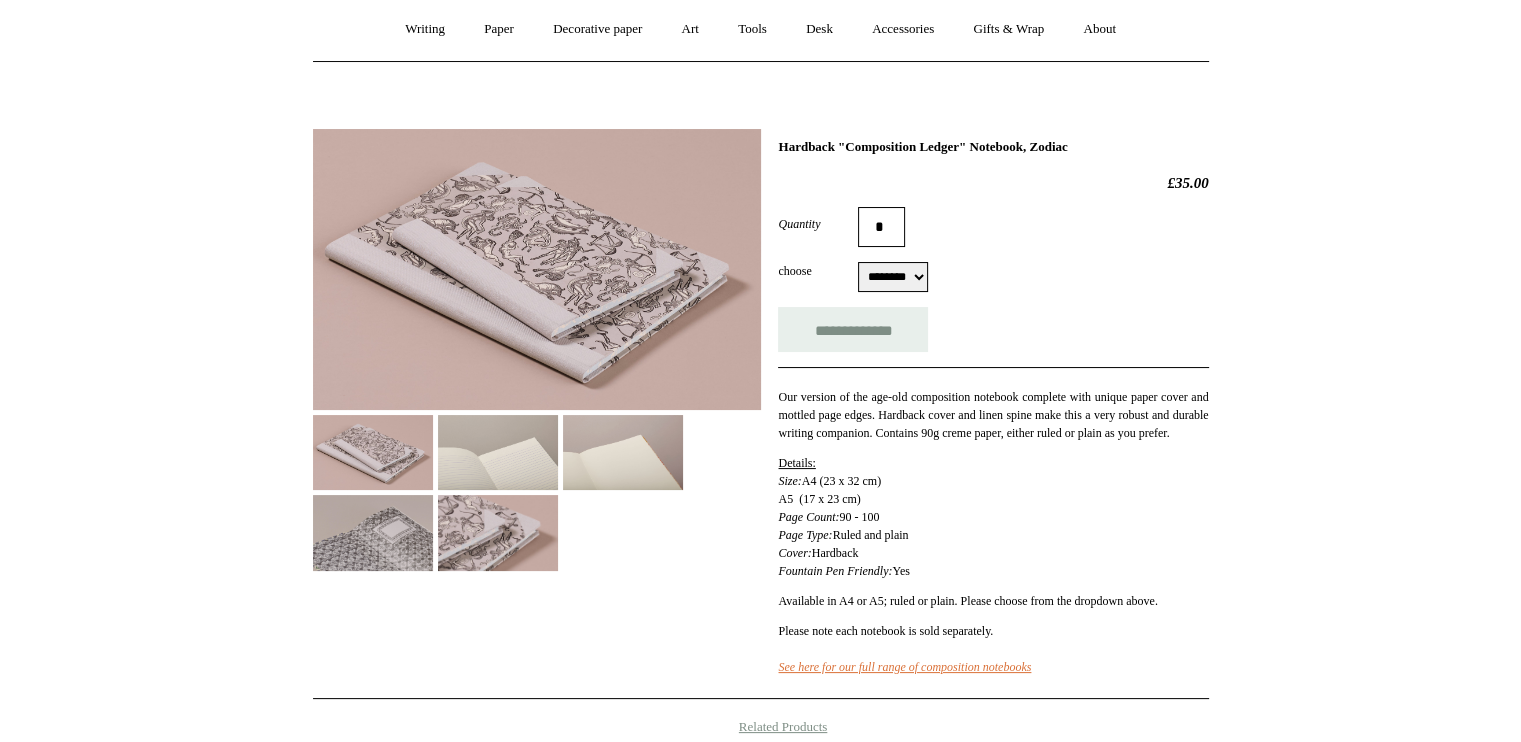 click on "Quantity
*
choose
[CREDIT_CARD]
[CREDIT_CARD]
[CREDIT_CARD]
[CREDIT_CARD]
[CREDIT_CARD]
[CREDIT_CARD]" at bounding box center [993, 279] 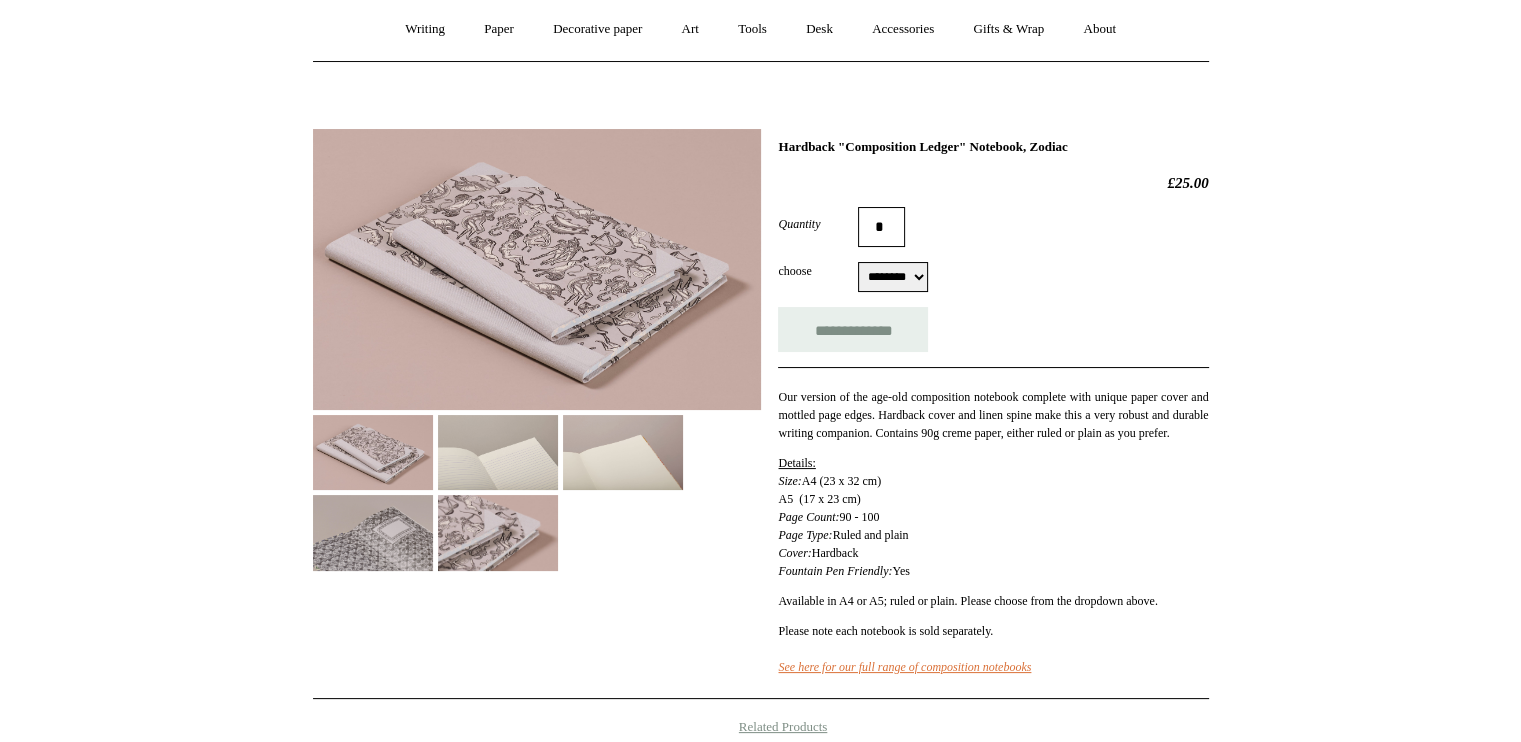 click at bounding box center [537, 269] 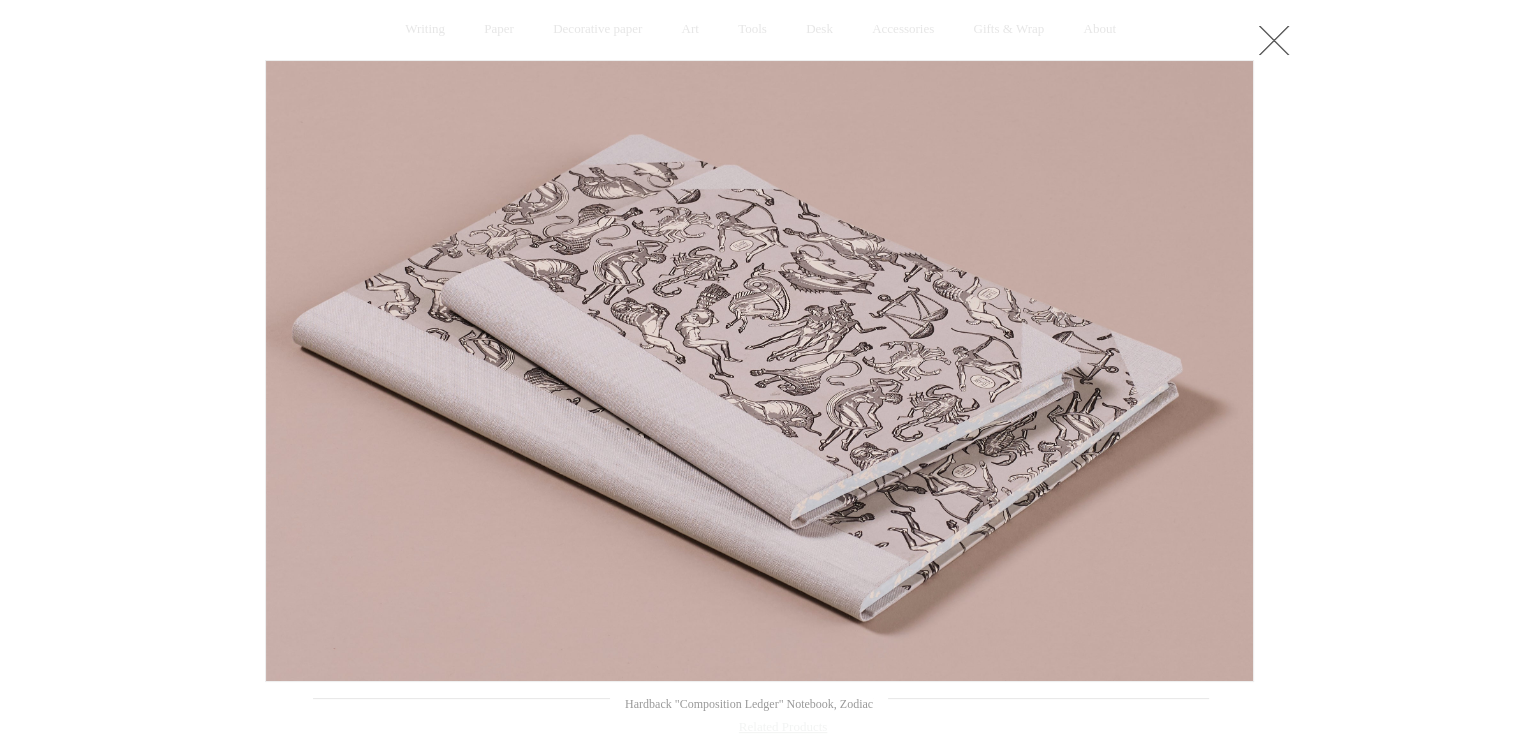 click at bounding box center (1274, 40) 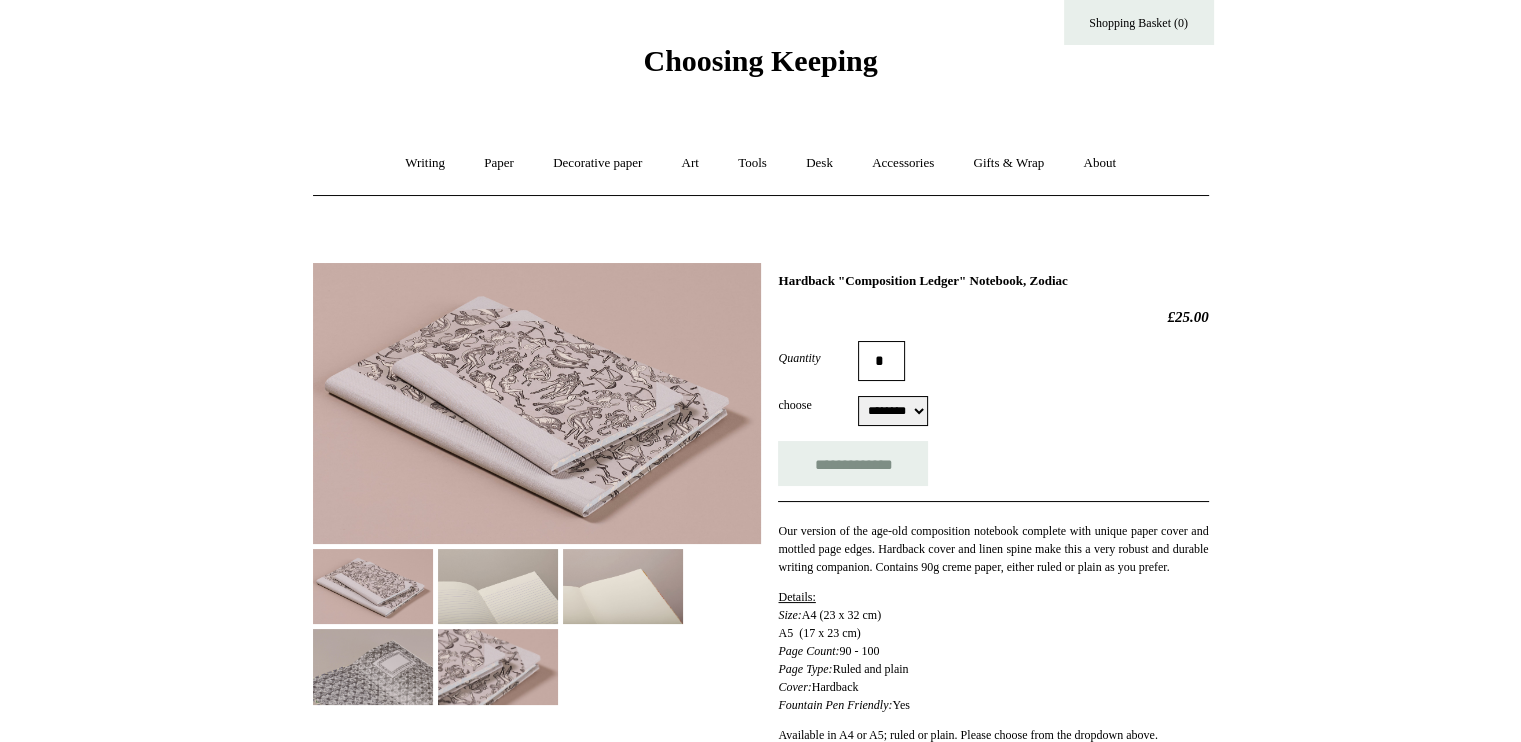 scroll, scrollTop: 0, scrollLeft: 0, axis: both 